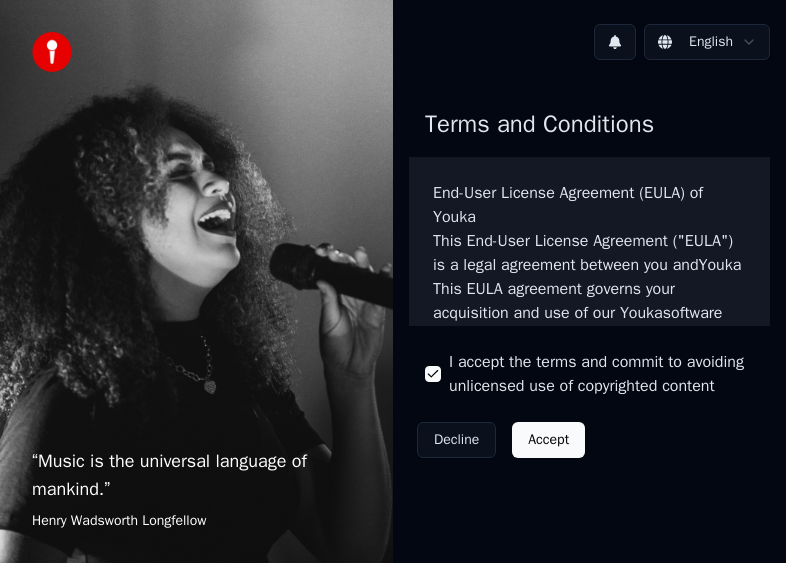 scroll, scrollTop: 0, scrollLeft: 0, axis: both 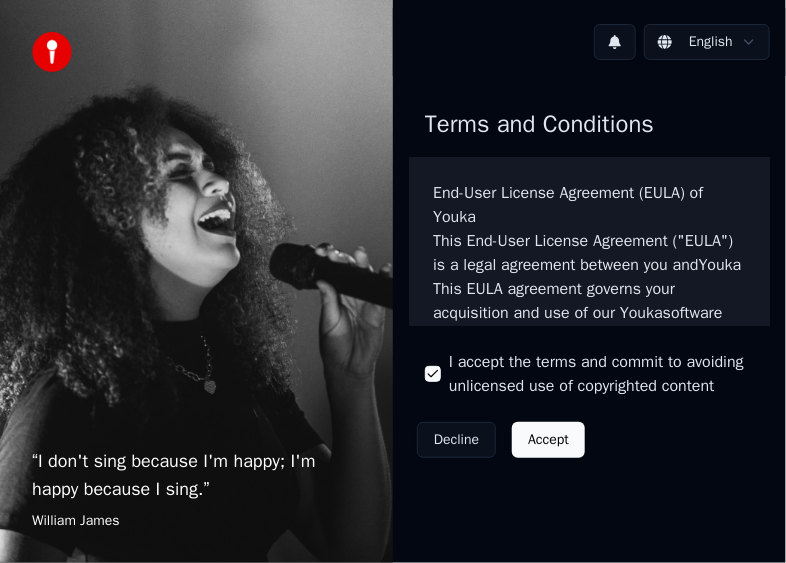 click on "Accept" at bounding box center (548, 440) 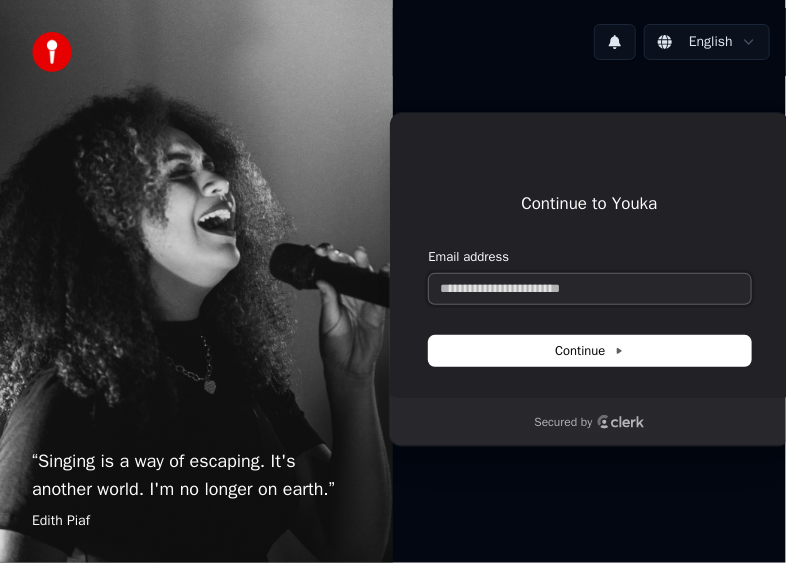 click on "Email address" at bounding box center [590, 289] 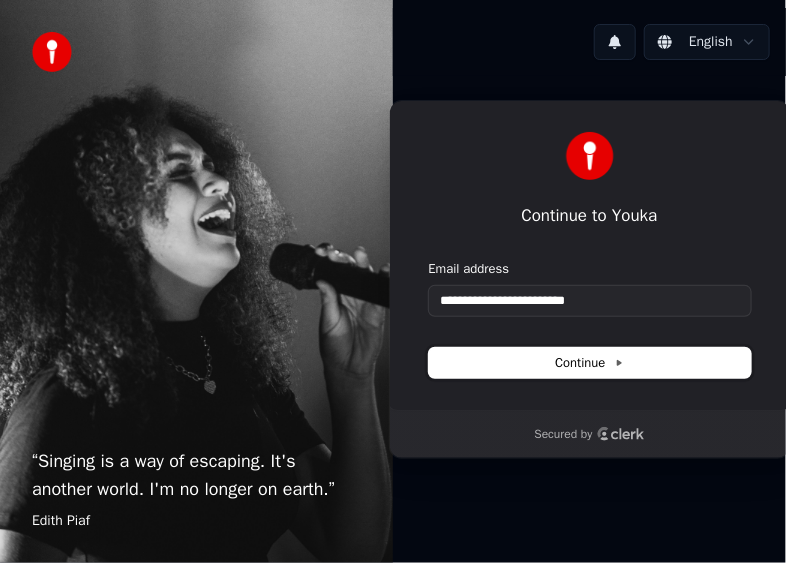 click on "Continue" at bounding box center [590, 363] 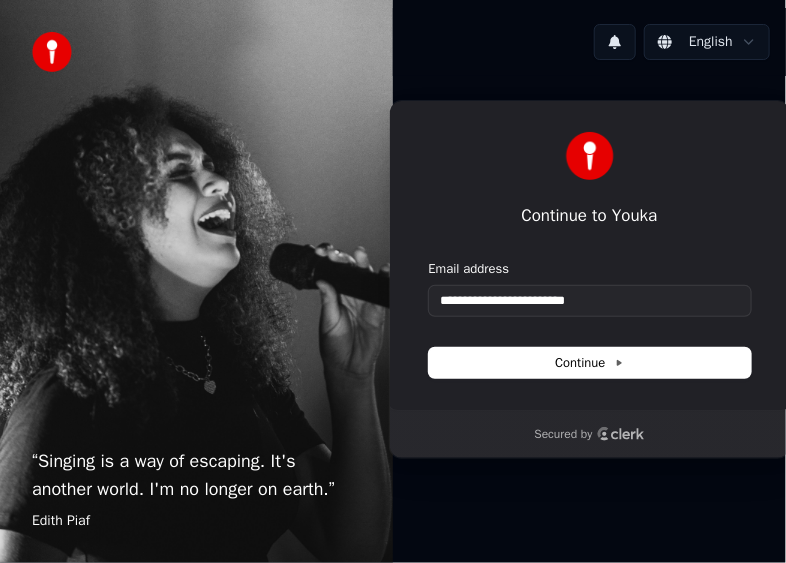 type on "**********" 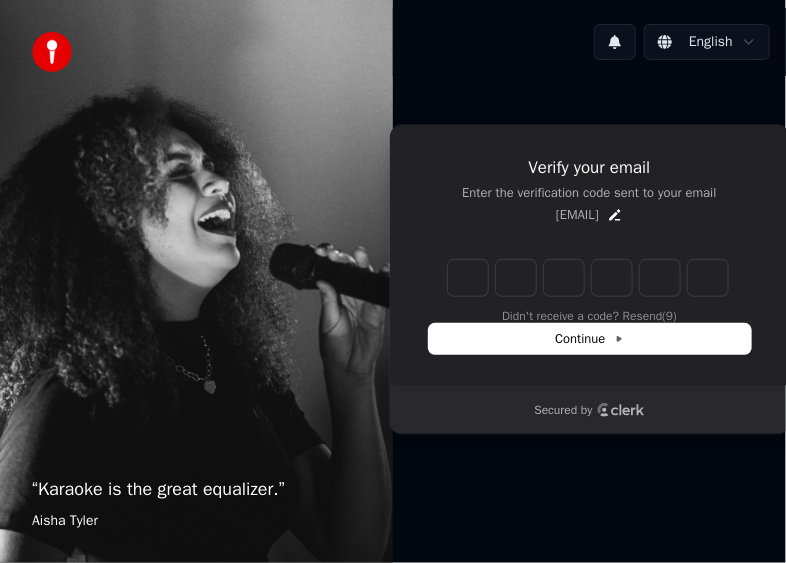 type on "*" 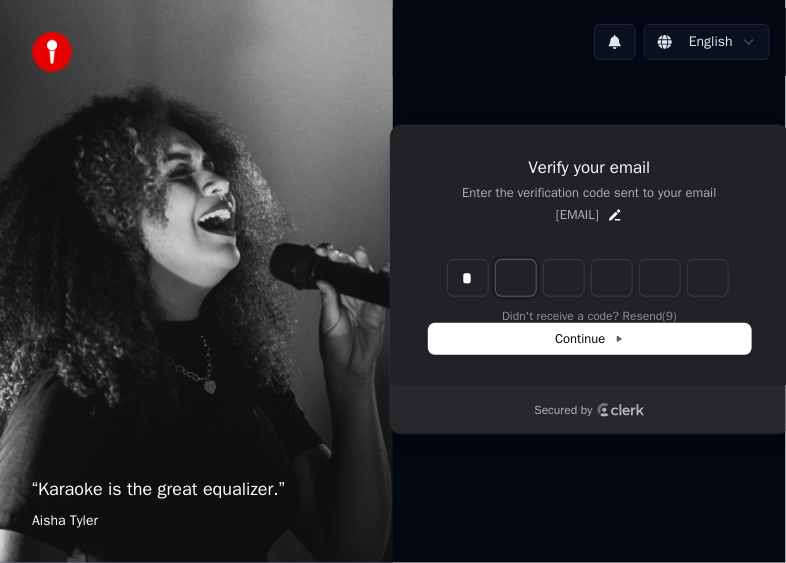 type on "*" 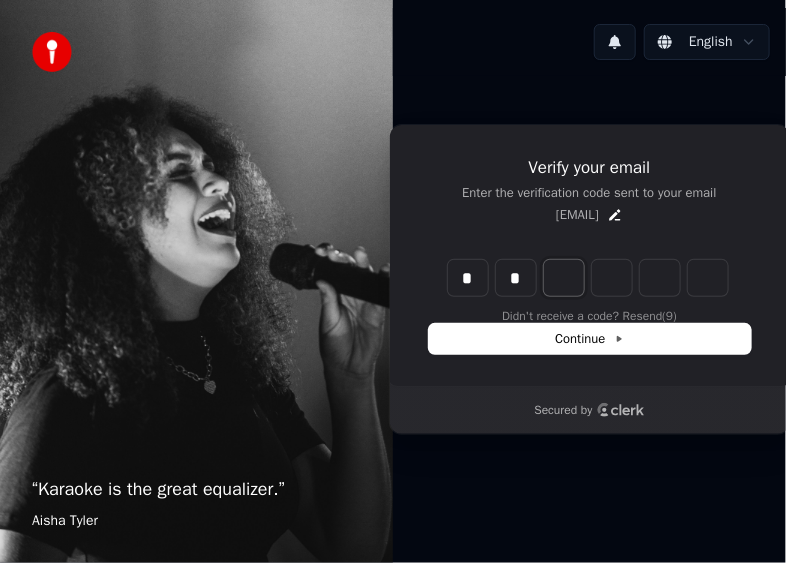 type on "**" 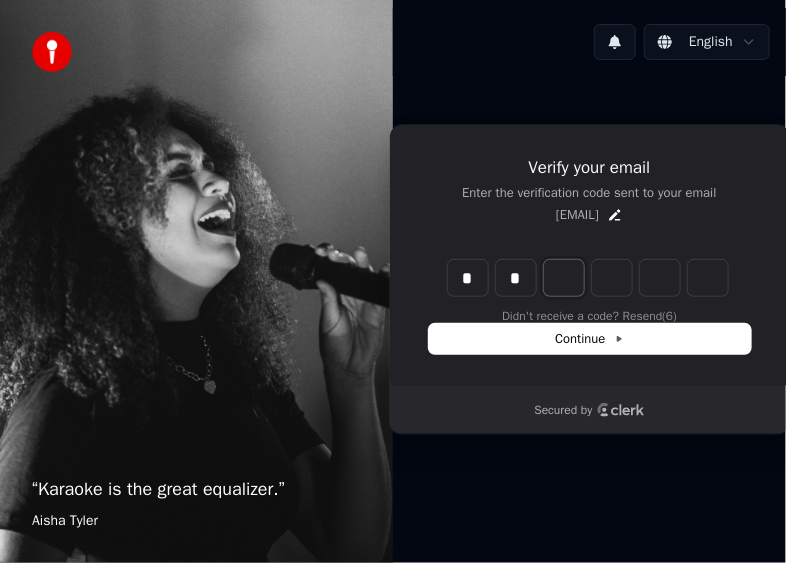type on "*" 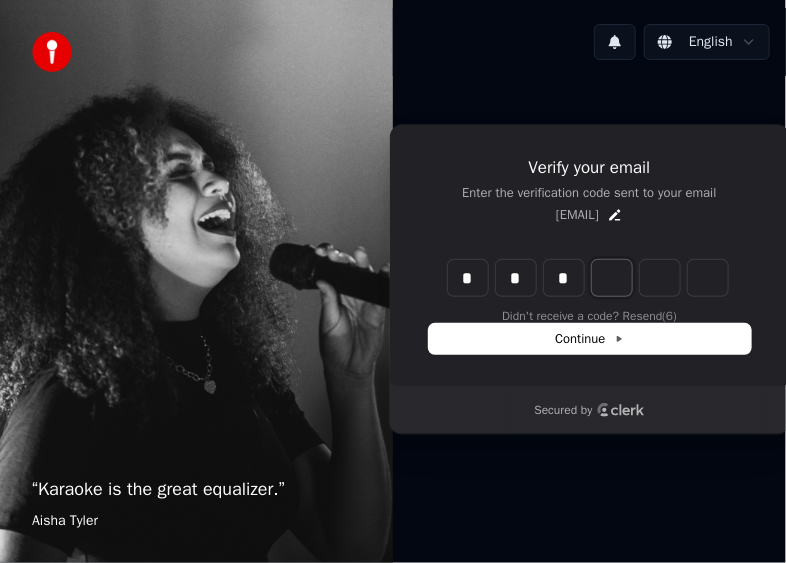 type on "***" 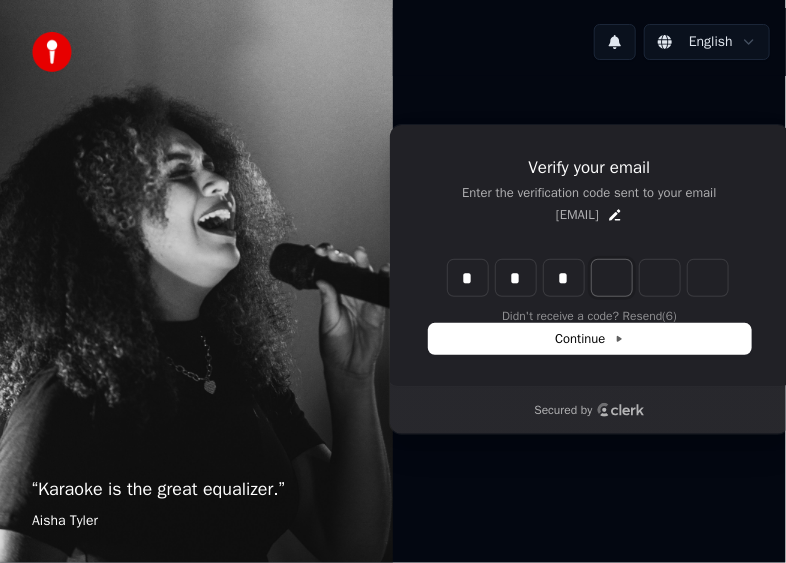 type on "*" 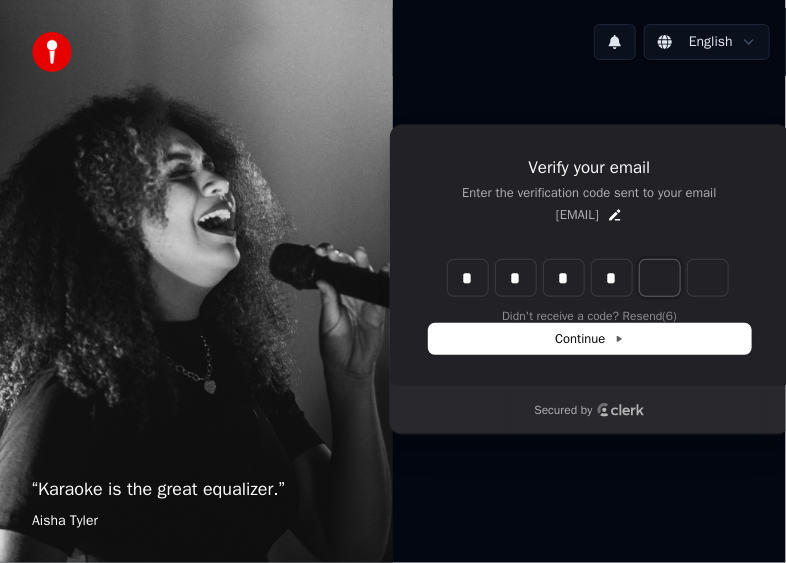 type on "****" 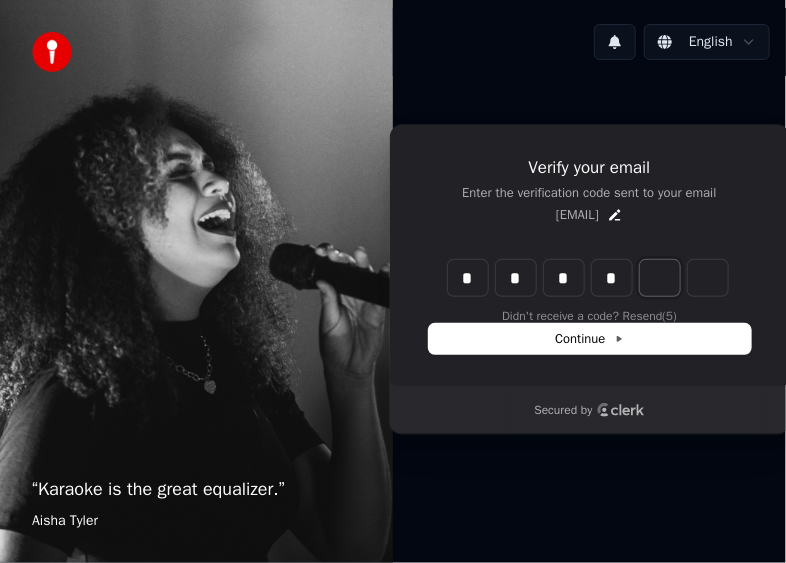 type on "*" 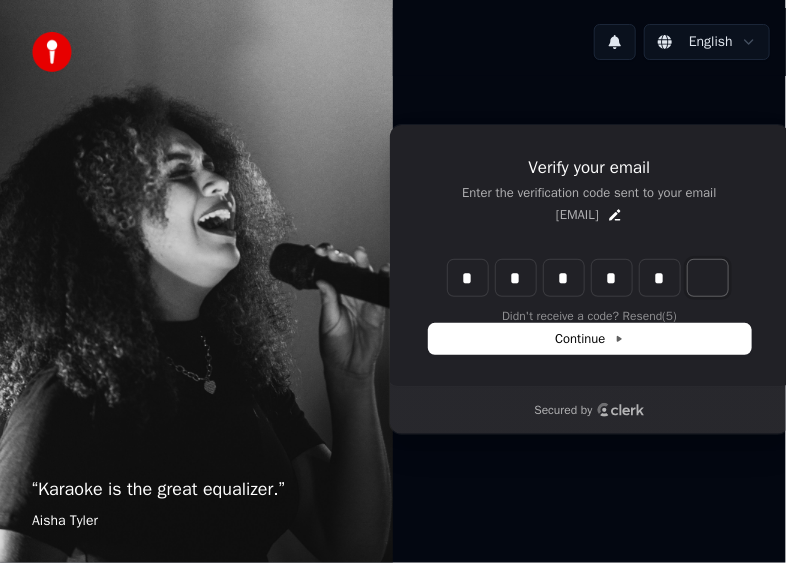 type on "******" 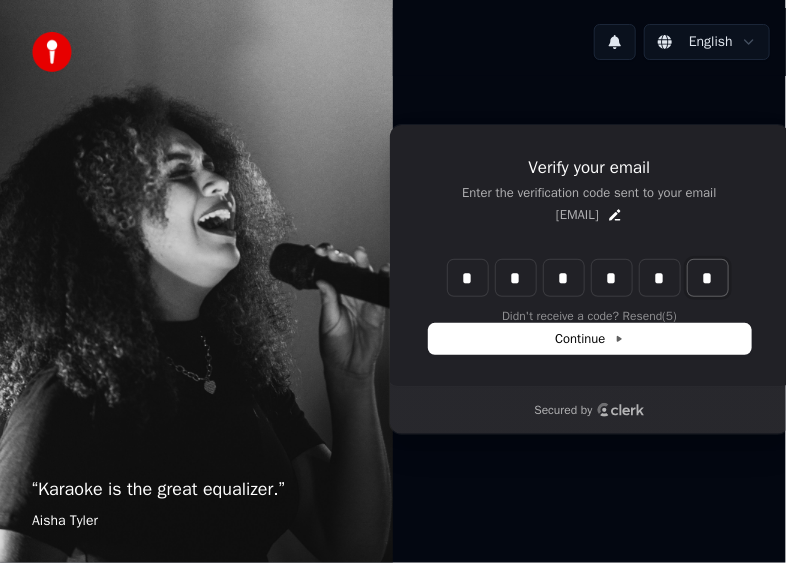 type on "*" 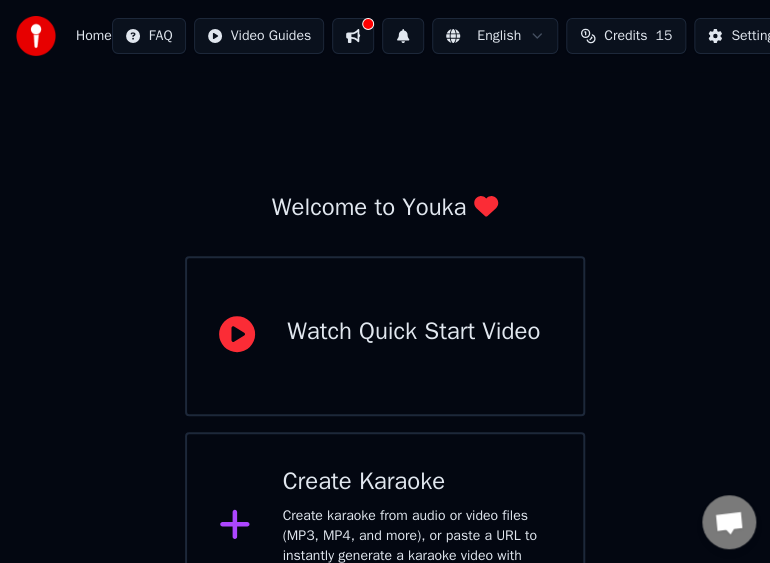 click on "Welcome to Youka Watch Quick Start Video Create Karaoke Create karaoke from audio or video files (MP3, MP4, and more), or paste a URL to instantly generate a karaoke video with synchronized lyrics." at bounding box center [385, 346] 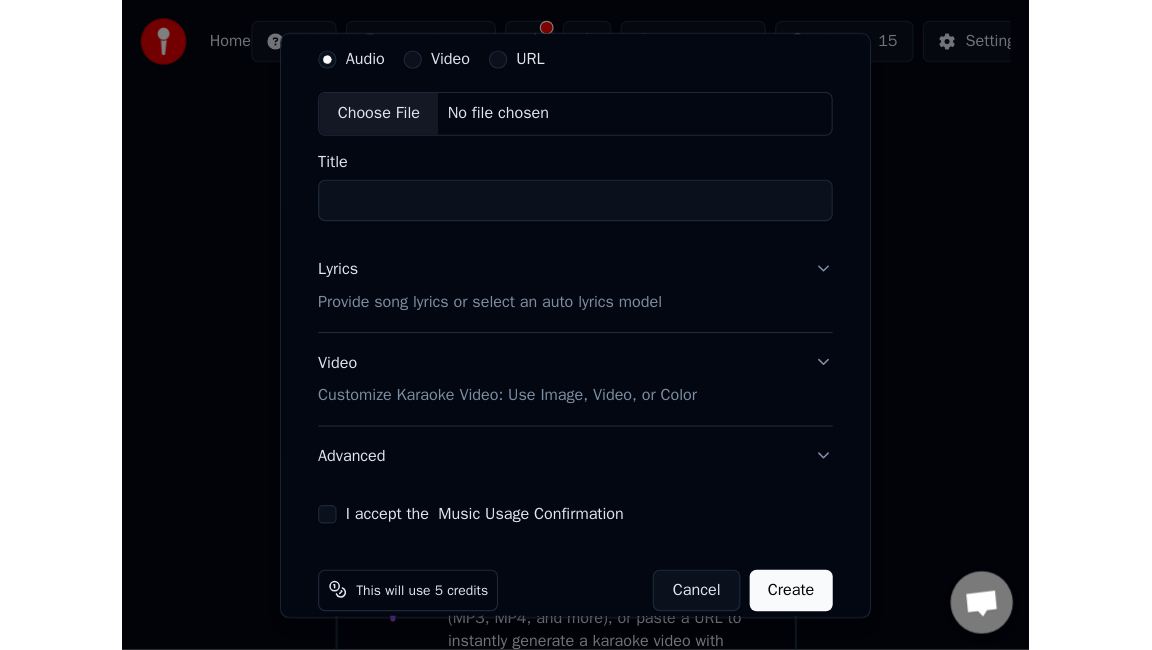 scroll, scrollTop: 97, scrollLeft: 0, axis: vertical 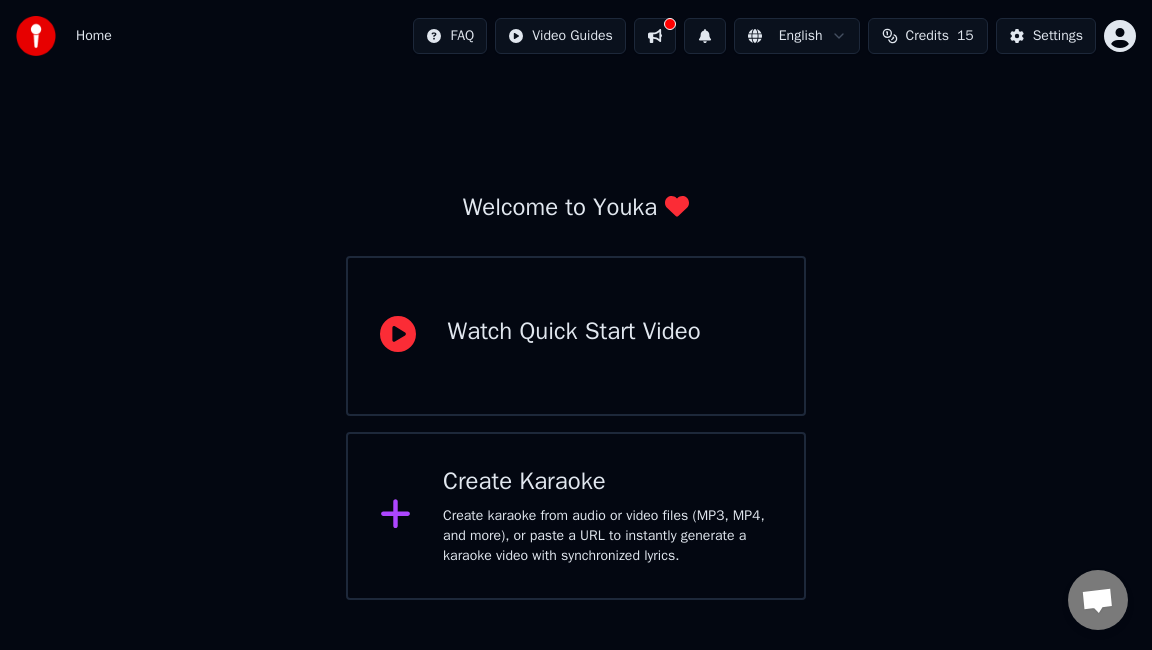 click on "Watch Quick Start Video" at bounding box center [576, 336] 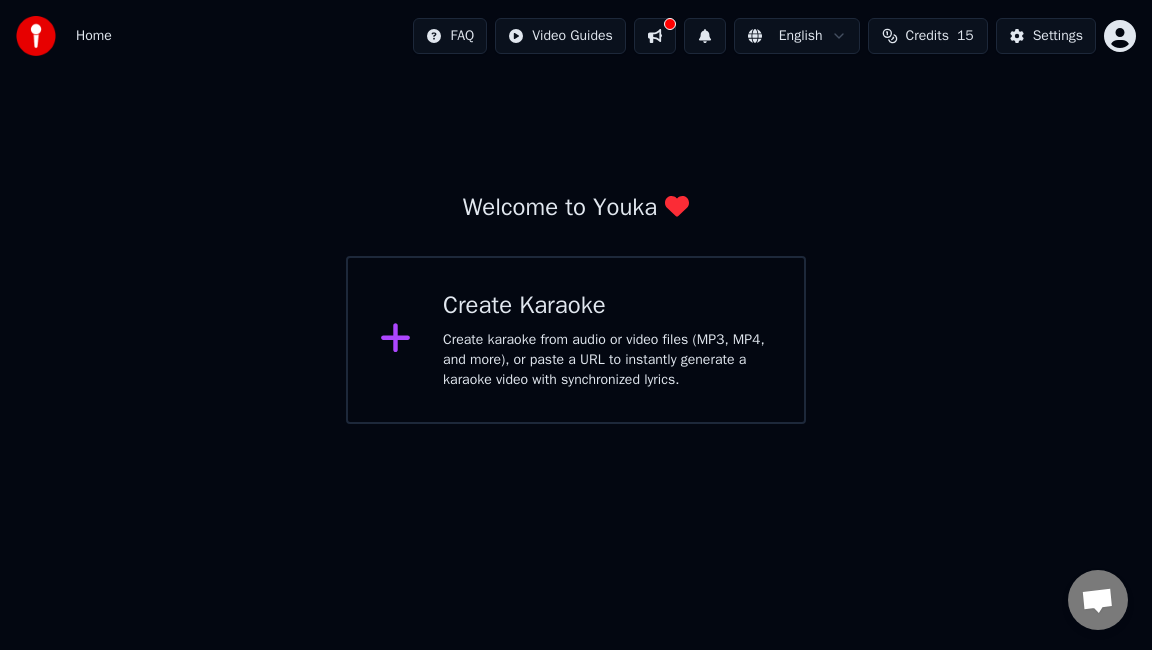 click on "Create Karaoke Create karaoke from audio or video files (MP3, MP4, and more), or paste a URL to instantly generate a karaoke video with synchronized lyrics." at bounding box center (576, 340) 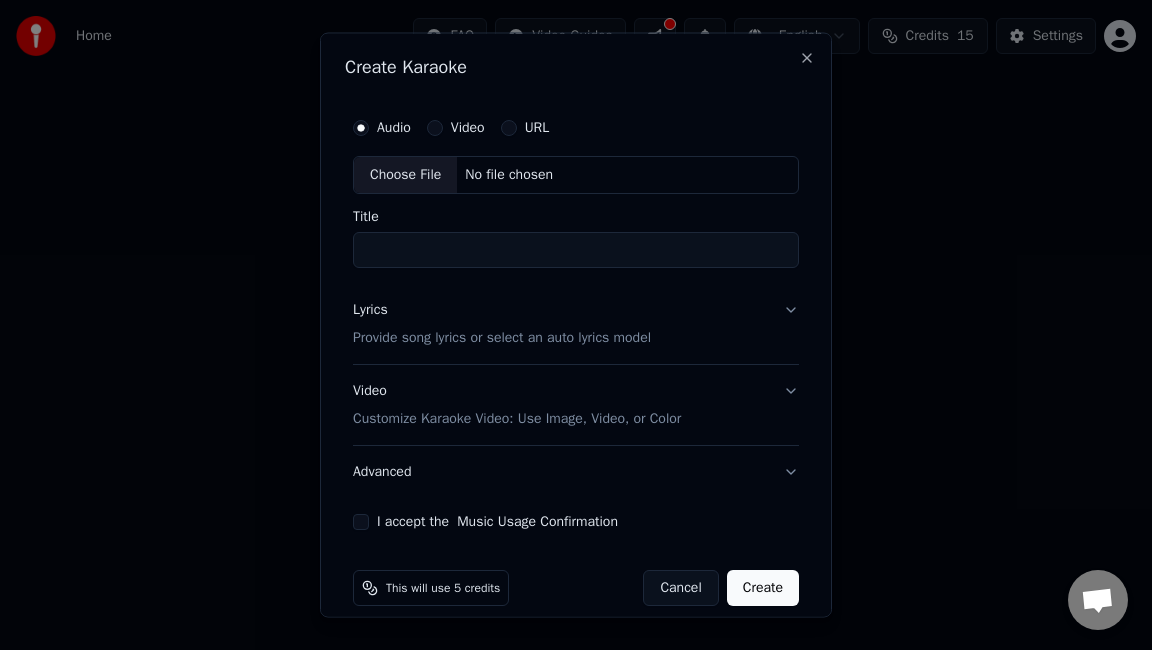 click on "No file chosen" at bounding box center (509, 175) 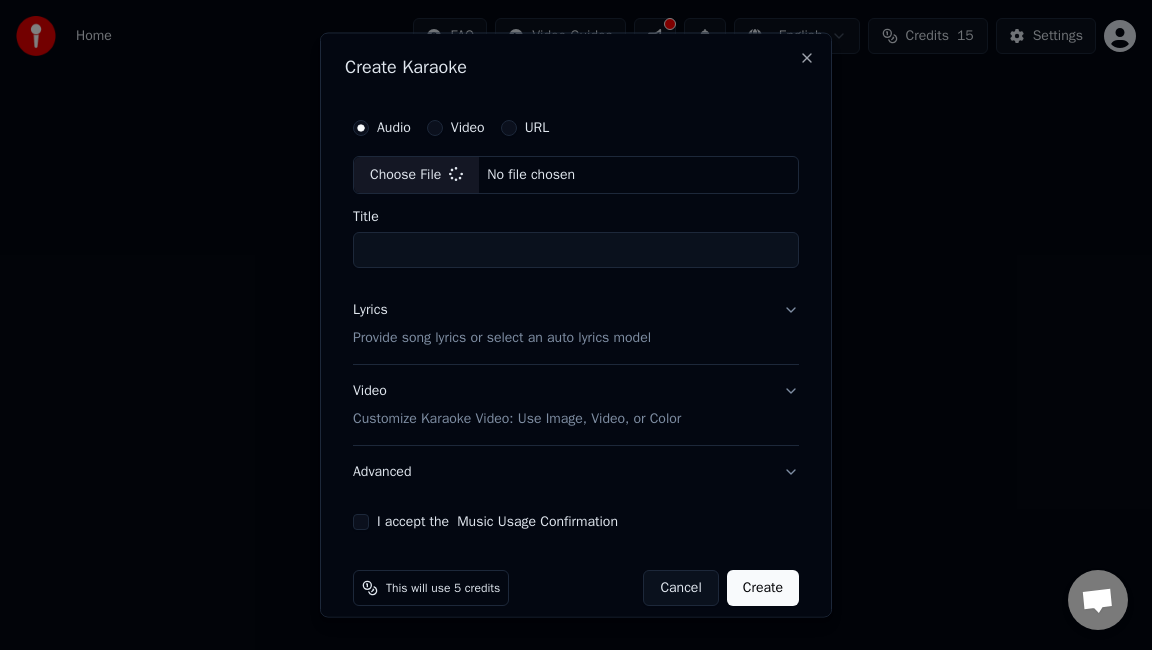 type on "**********" 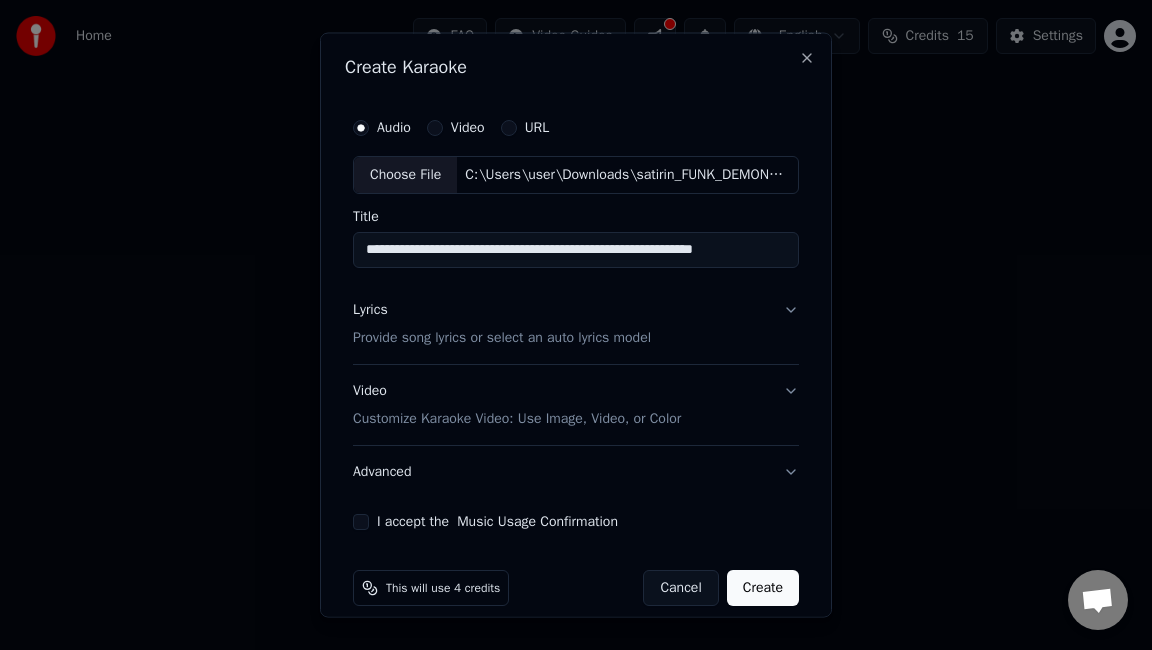 click on "Provide song lyrics or select an auto lyrics model" at bounding box center (502, 337) 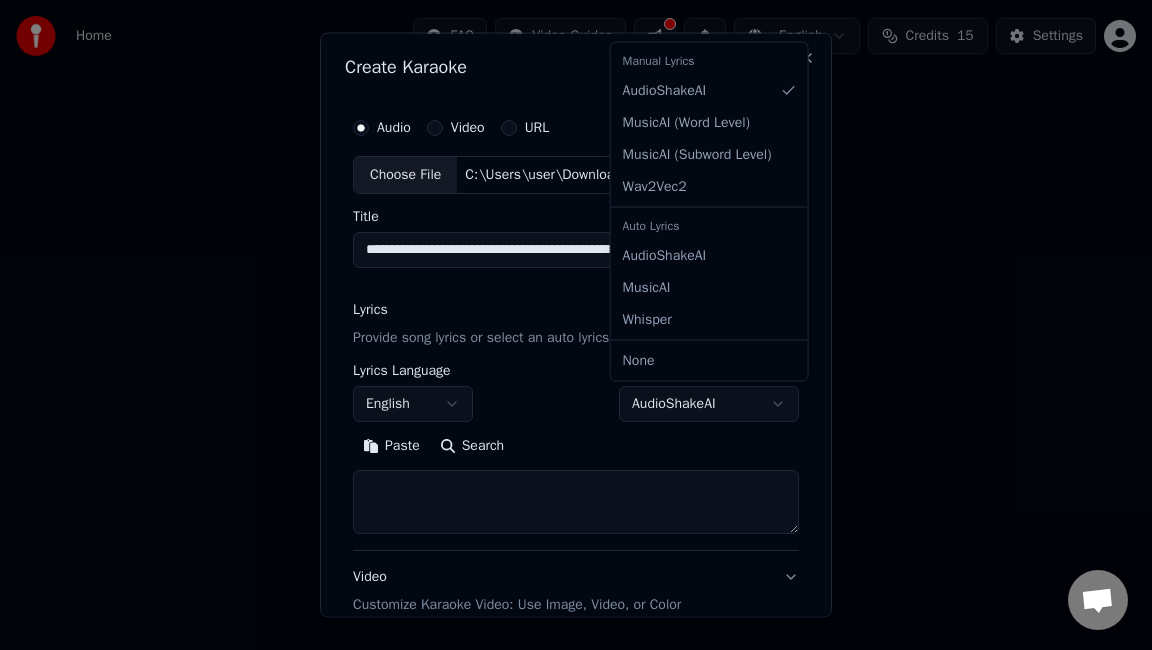 click on "**********" at bounding box center [576, 212] 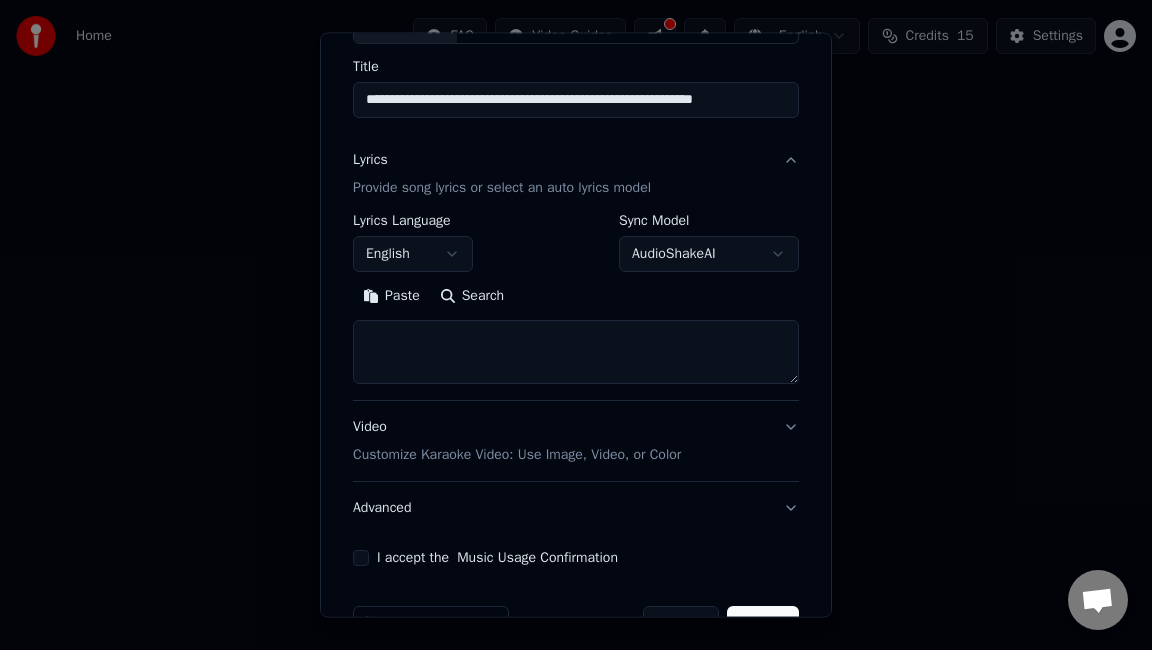scroll, scrollTop: 205, scrollLeft: 0, axis: vertical 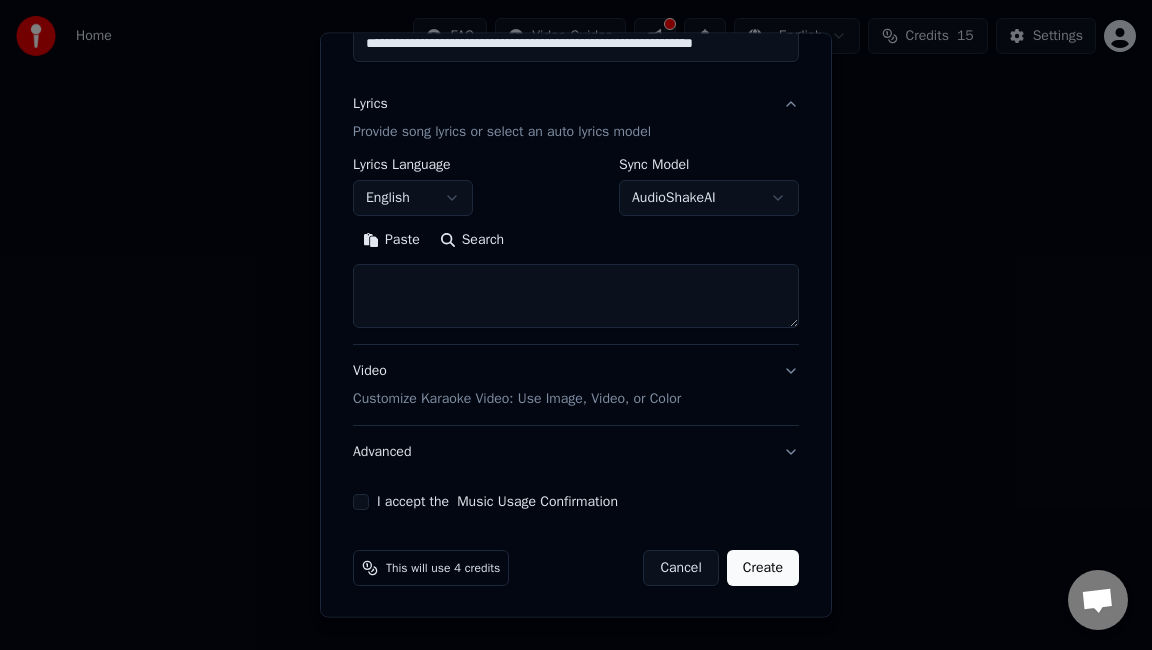 click at bounding box center (576, 296) 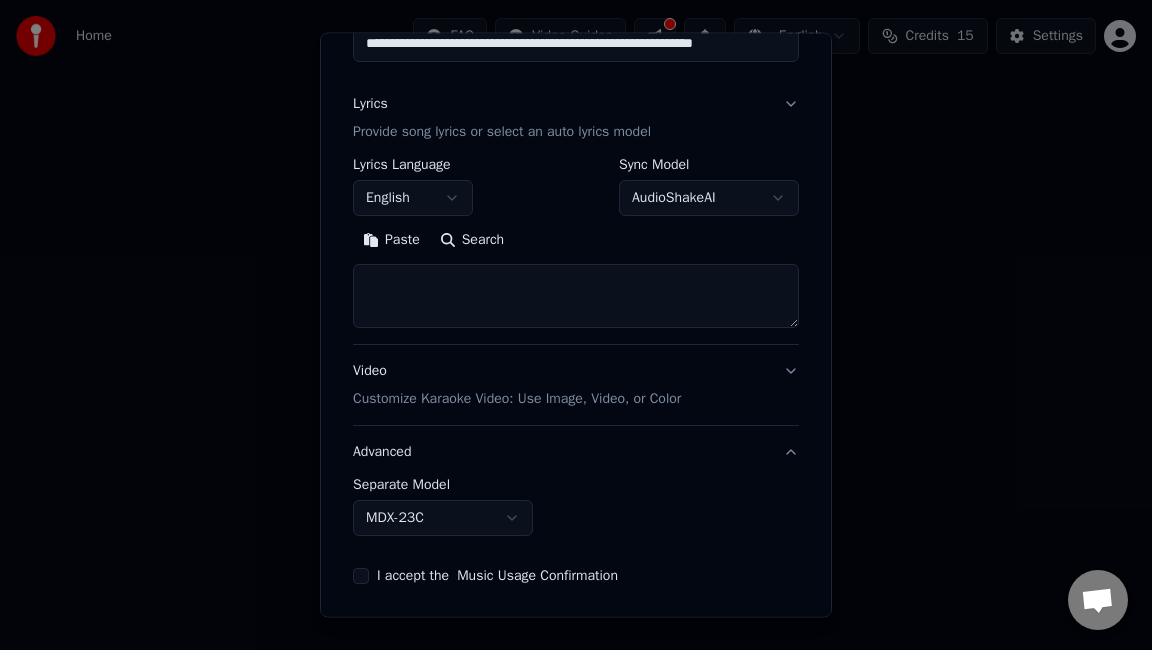 scroll, scrollTop: 93, scrollLeft: 0, axis: vertical 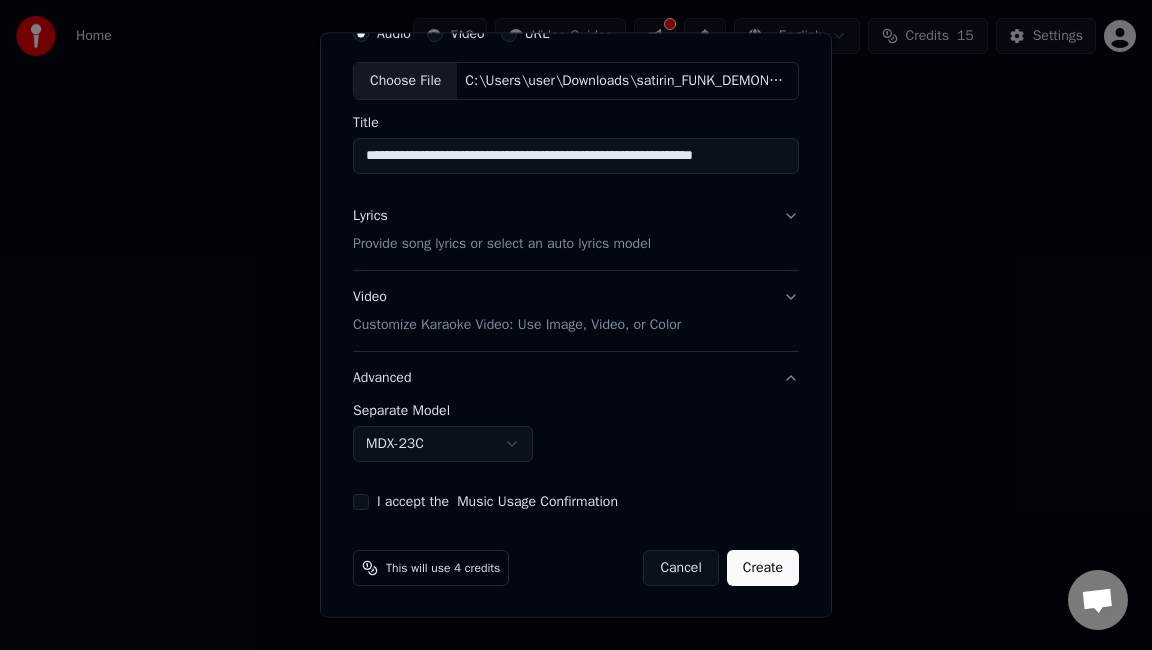 click on "Video Customize Karaoke Video: Use Image, Video, or Color" at bounding box center [576, 311] 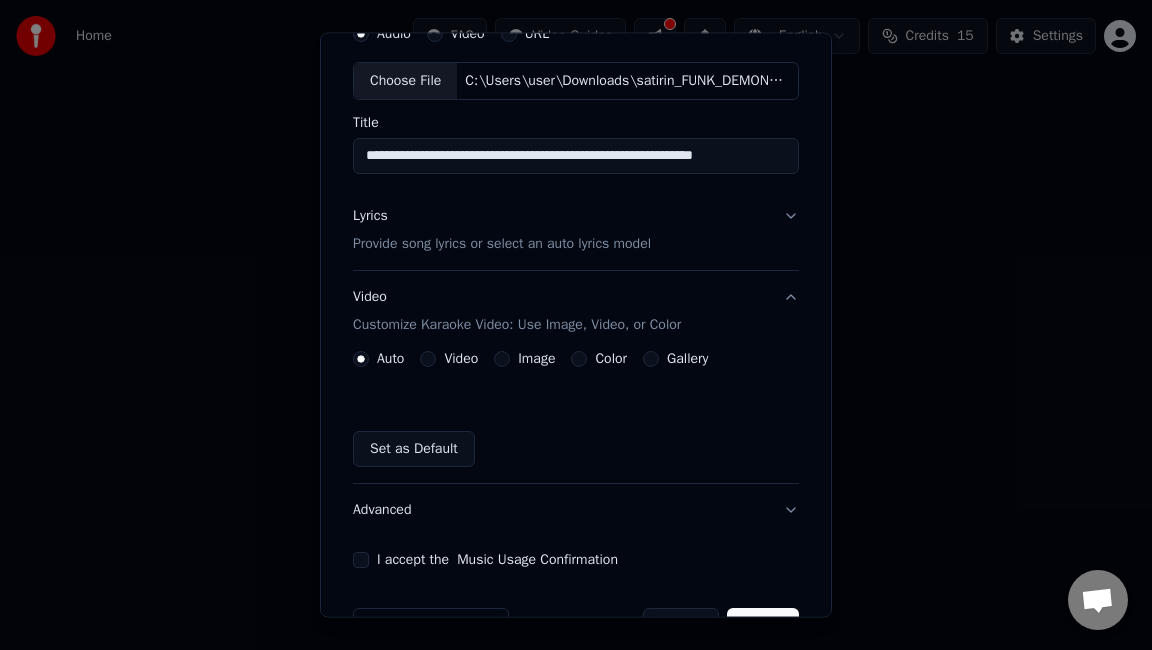 click on "Color" at bounding box center (579, 359) 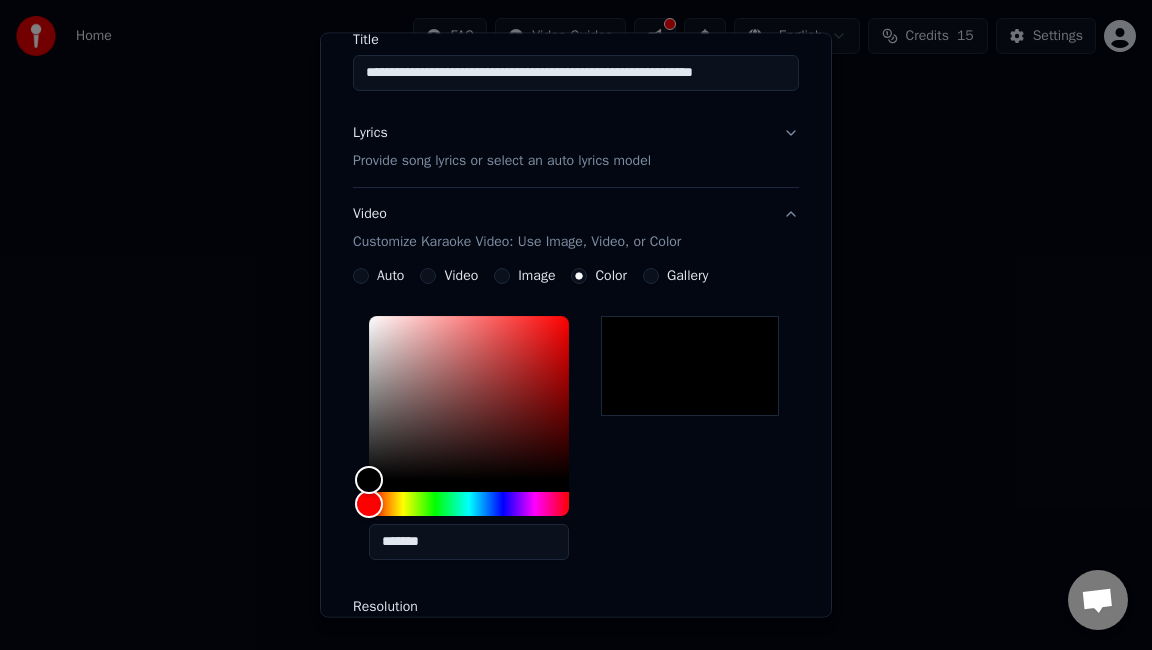 scroll, scrollTop: 293, scrollLeft: 0, axis: vertical 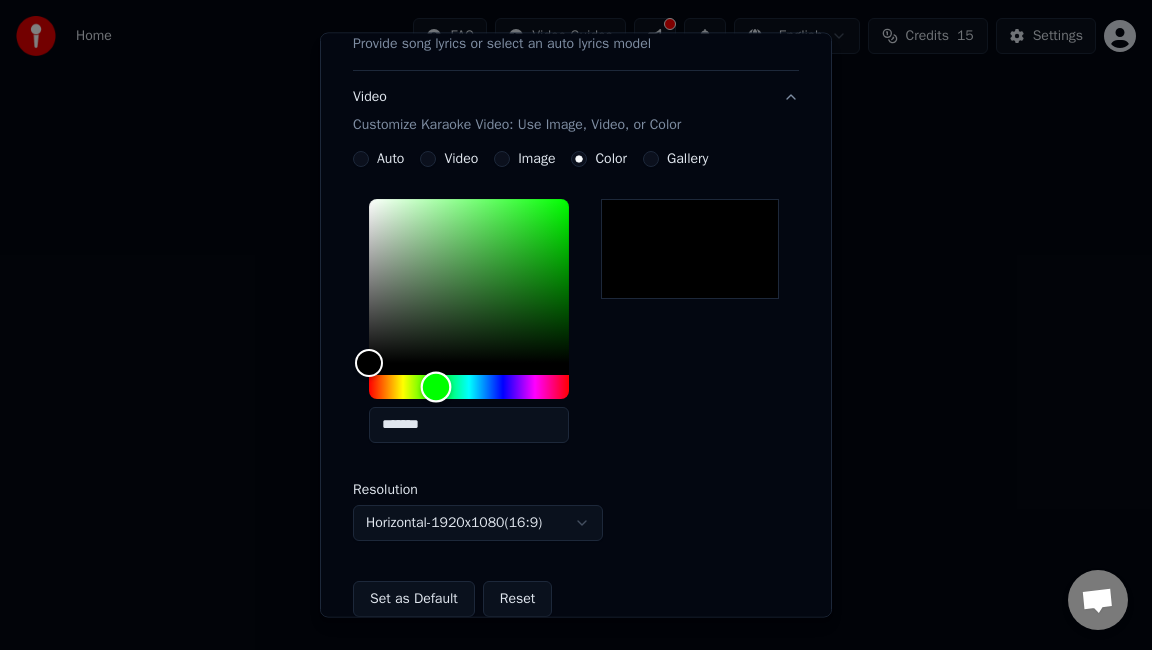 drag, startPoint x: 364, startPoint y: 383, endPoint x: 423, endPoint y: 389, distance: 59.3043 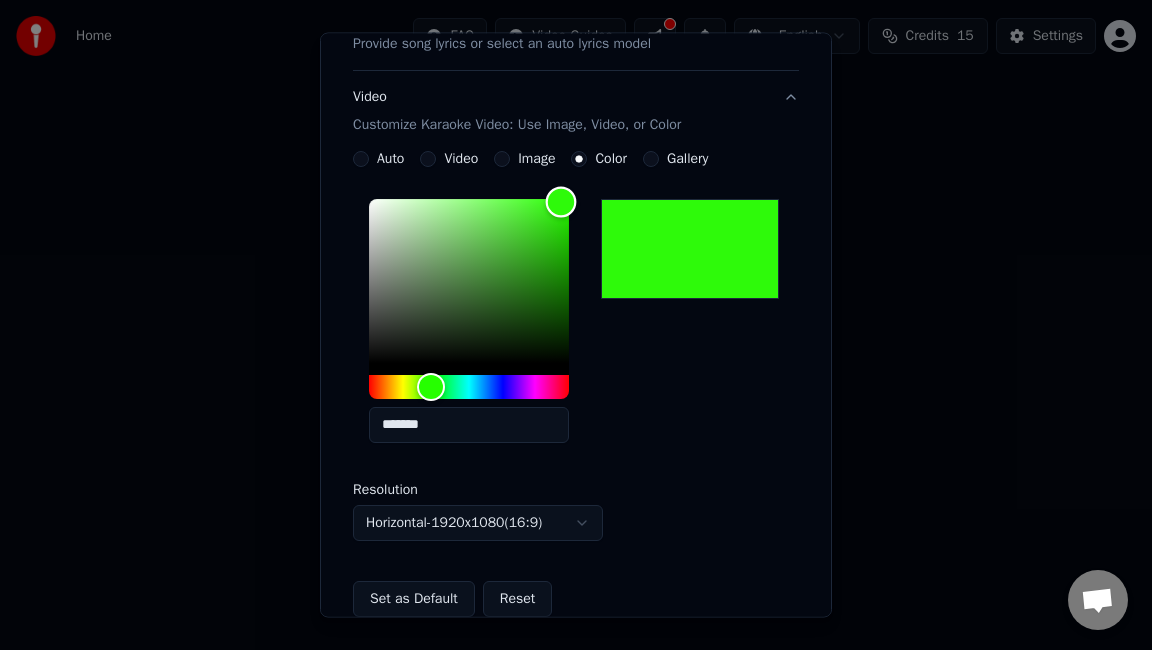 type on "*******" 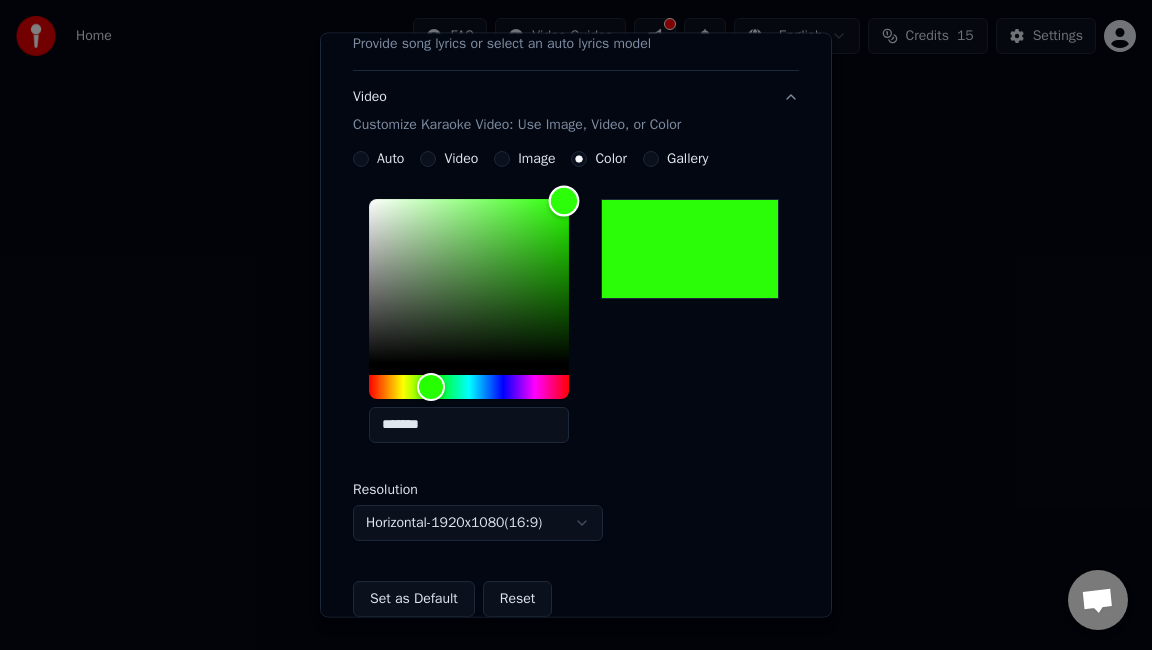 drag, startPoint x: 532, startPoint y: 217, endPoint x: 556, endPoint y: 200, distance: 29.410883 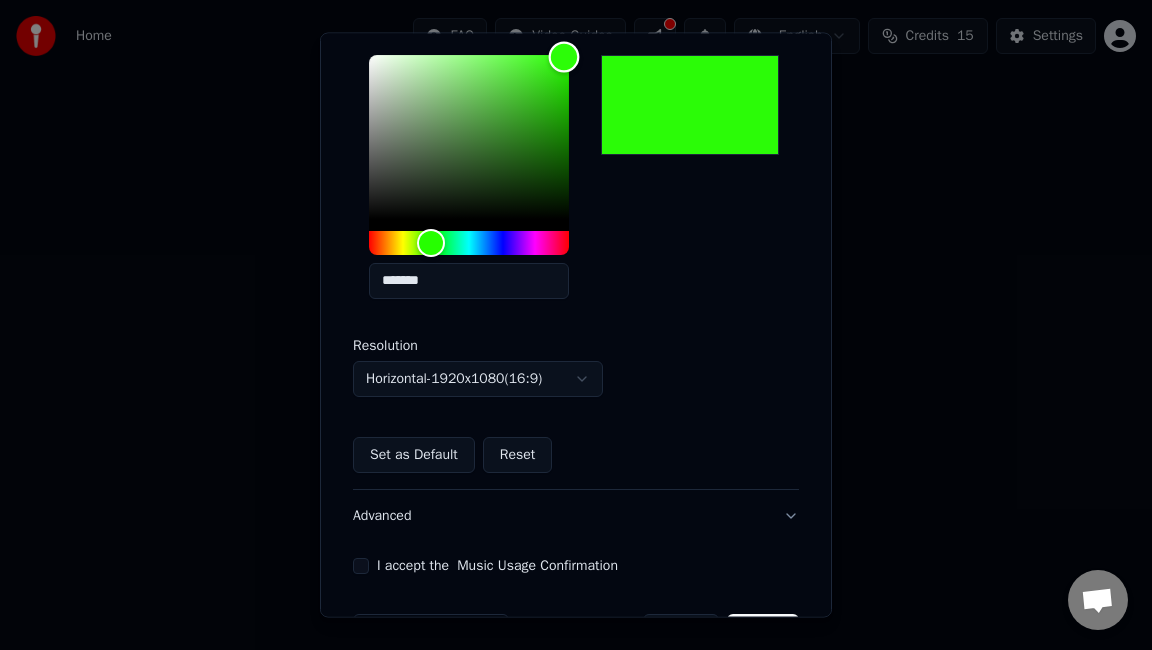 scroll, scrollTop: 501, scrollLeft: 0, axis: vertical 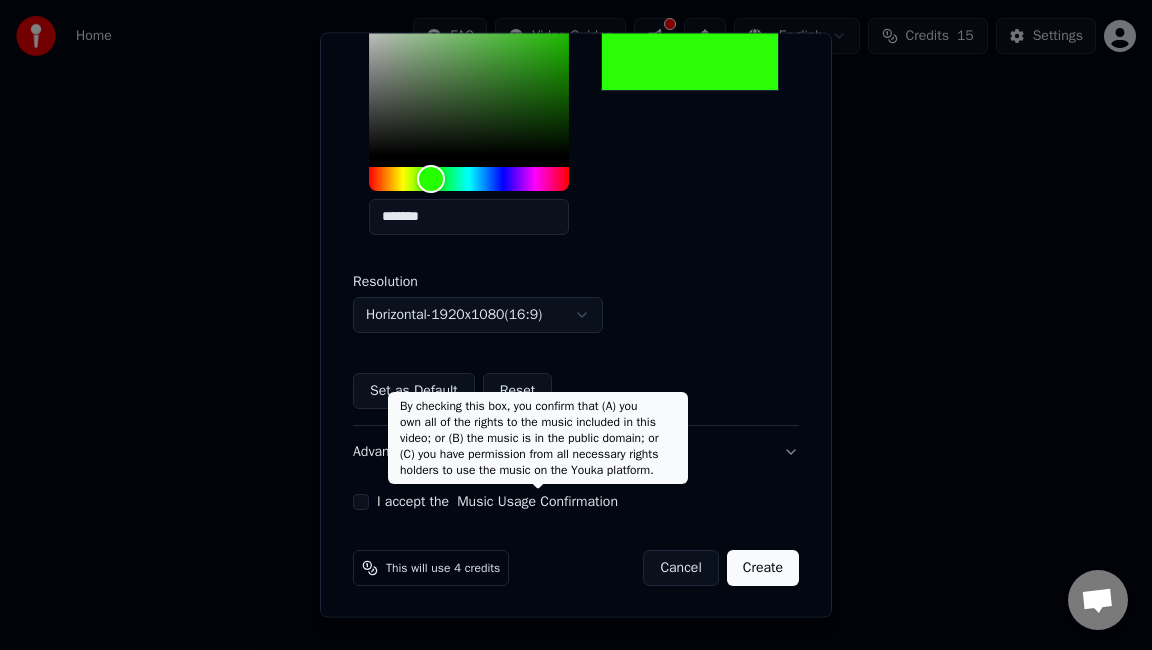 click on "Music Usage Confirmation" at bounding box center [537, 502] 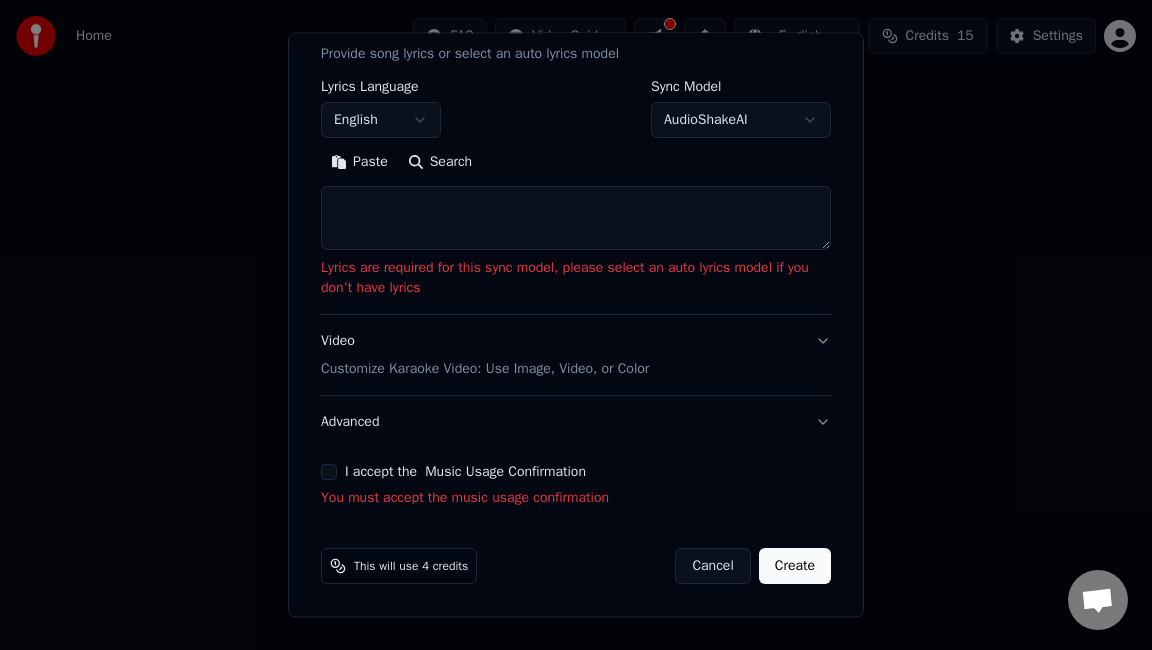 scroll, scrollTop: 281, scrollLeft: 0, axis: vertical 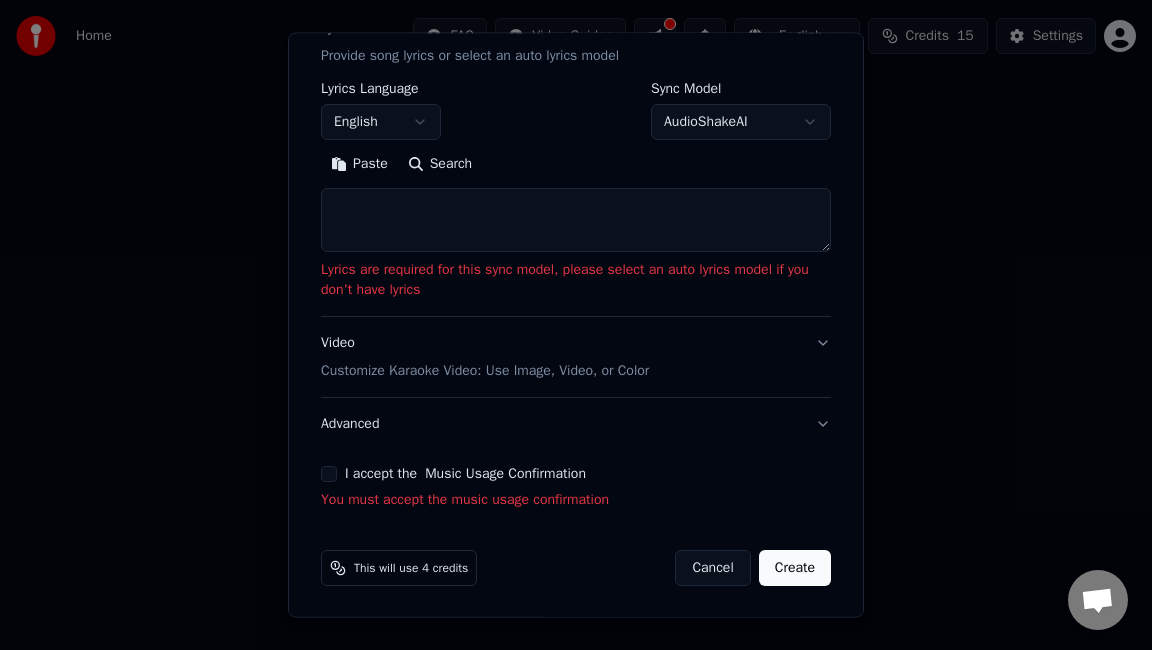click on "I accept the   Music Usage Confirmation" at bounding box center (329, 474) 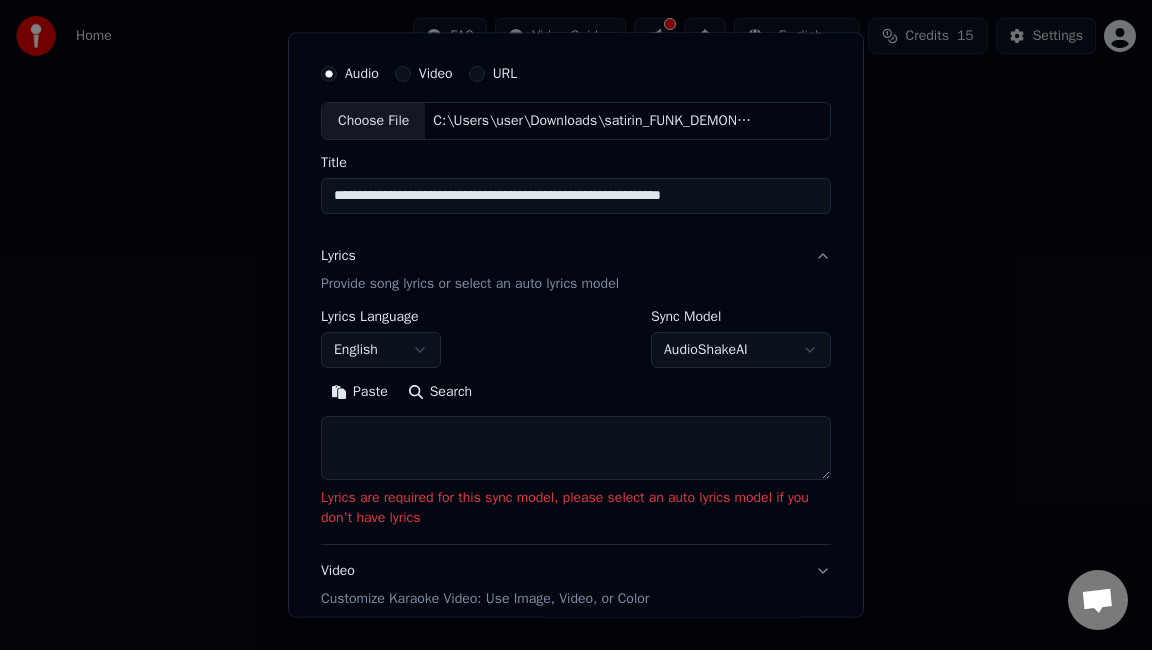 scroll, scrollTop: 153, scrollLeft: 0, axis: vertical 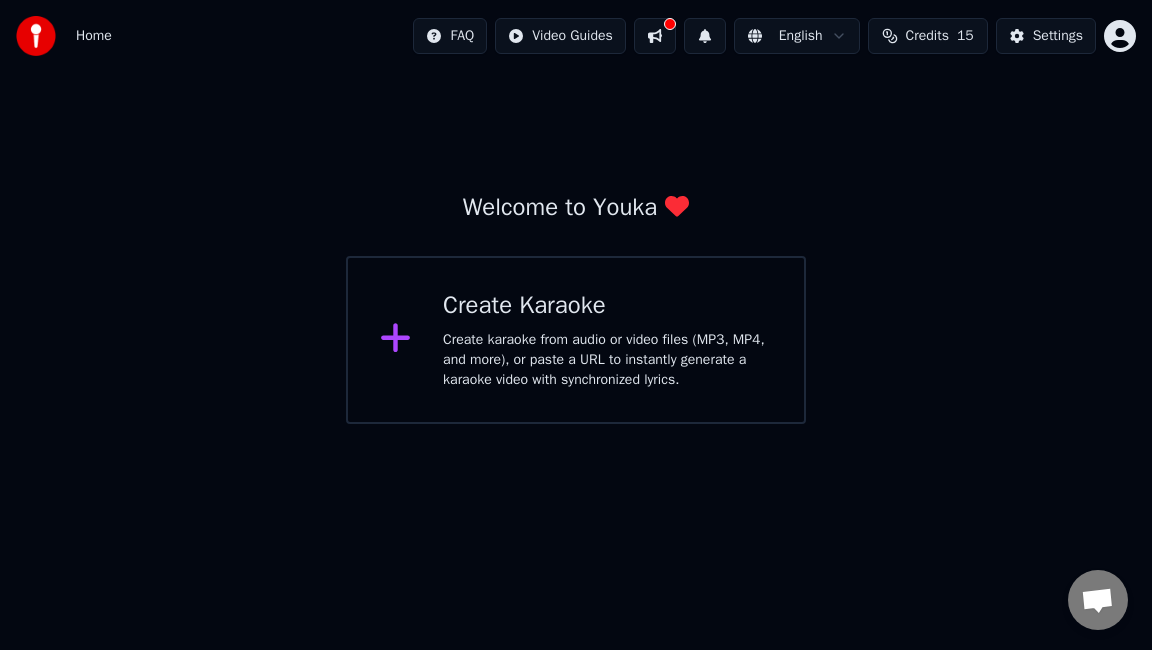 click on "Create karaoke from audio or video files (MP3, MP4, and more), or paste a URL to instantly generate a karaoke video with synchronized lyrics." at bounding box center [607, 360] 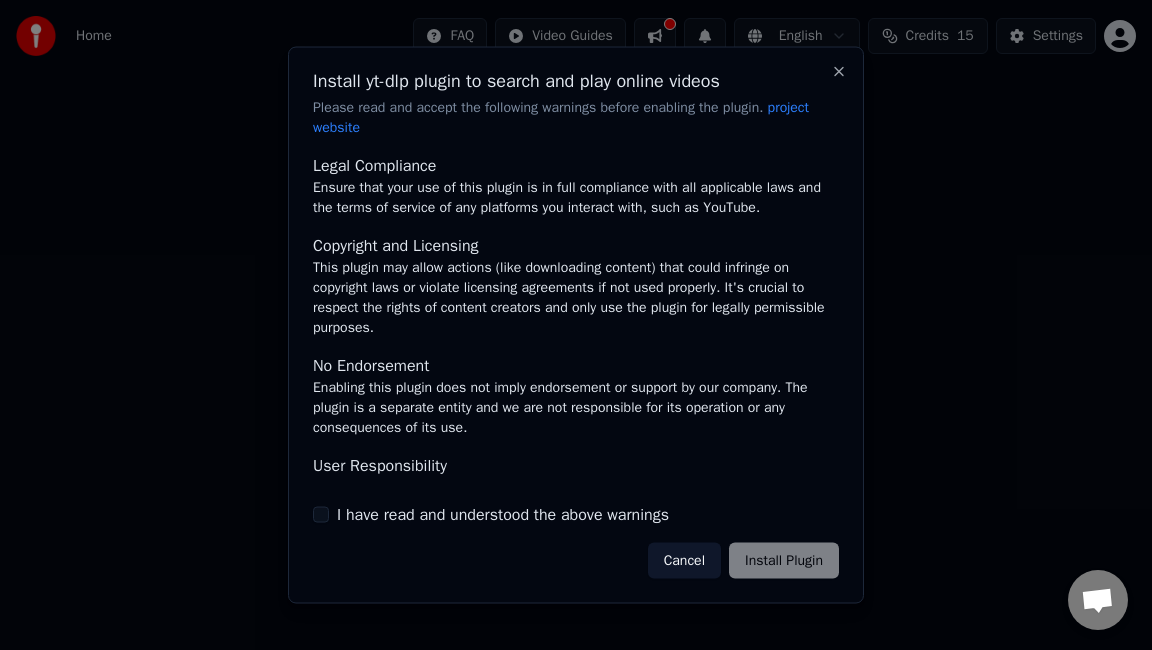 click on "I have read and understood the above warnings" at bounding box center [321, 514] 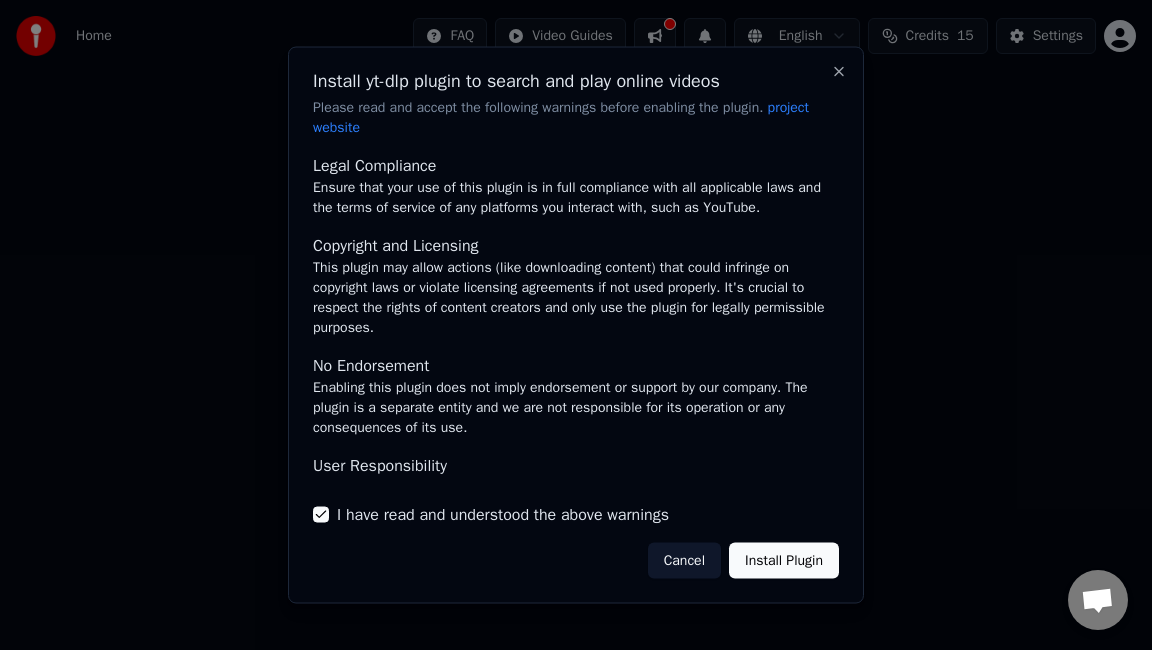 click on "Install Plugin" at bounding box center (784, 560) 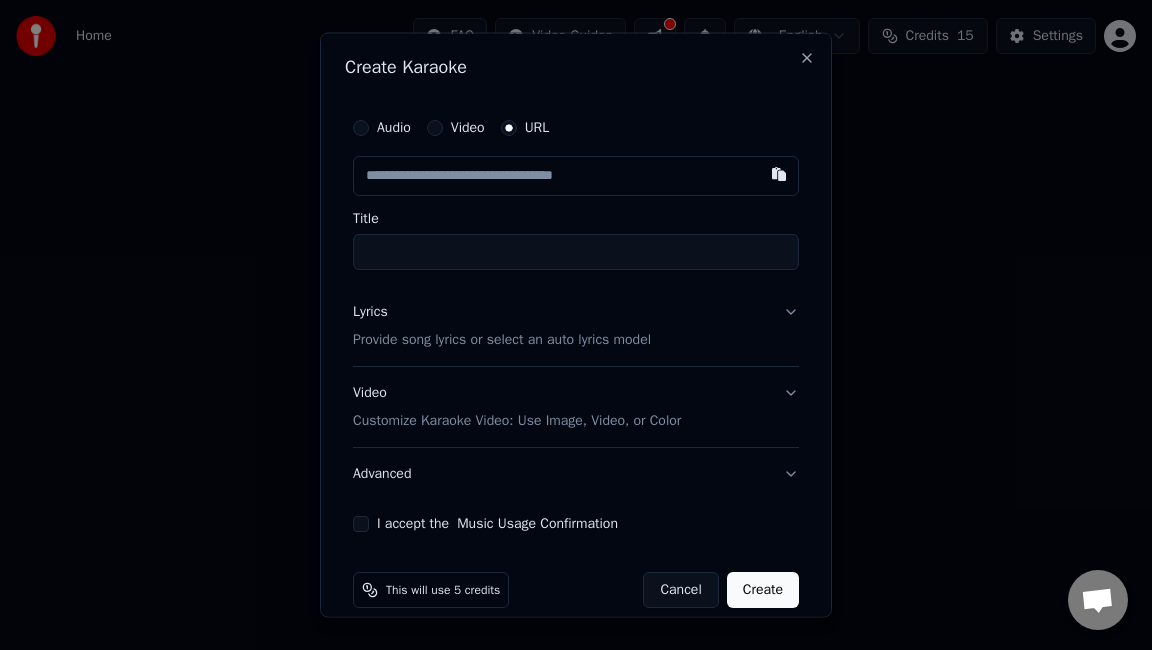 type on "**********" 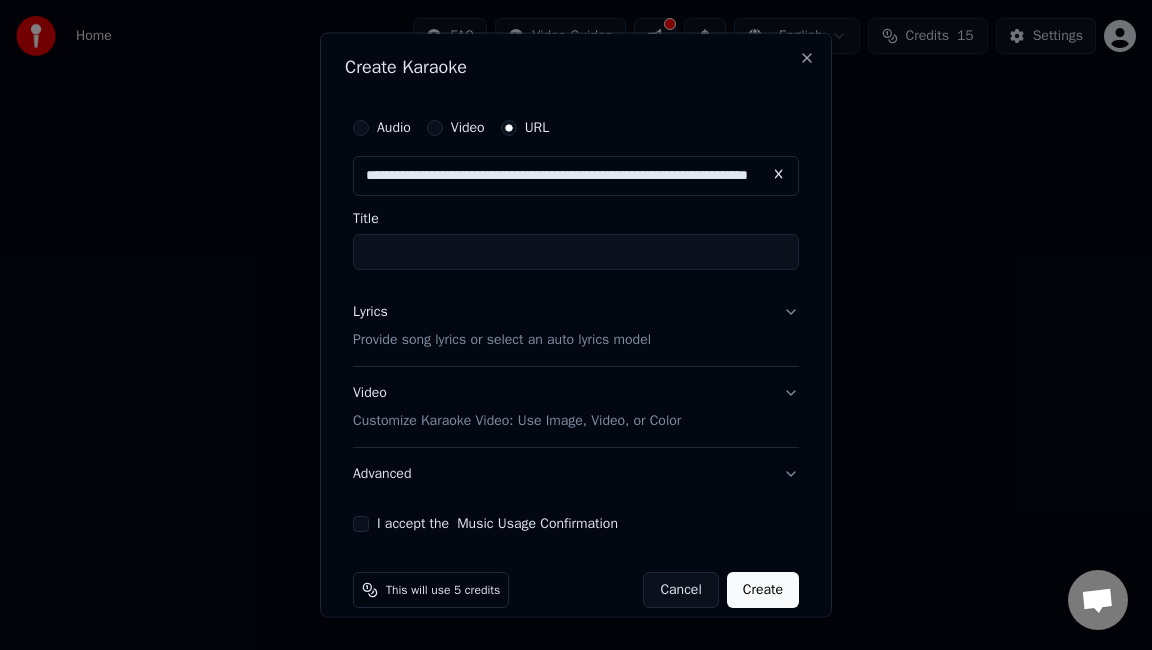 scroll, scrollTop: 0, scrollLeft: 140, axis: horizontal 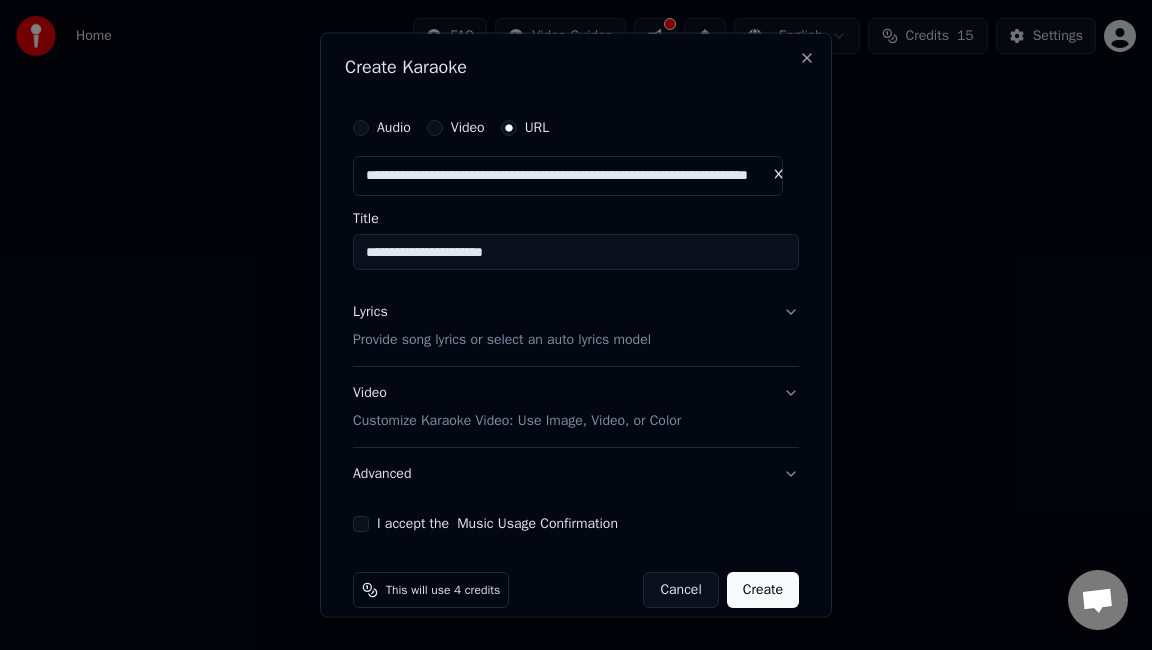 type on "**********" 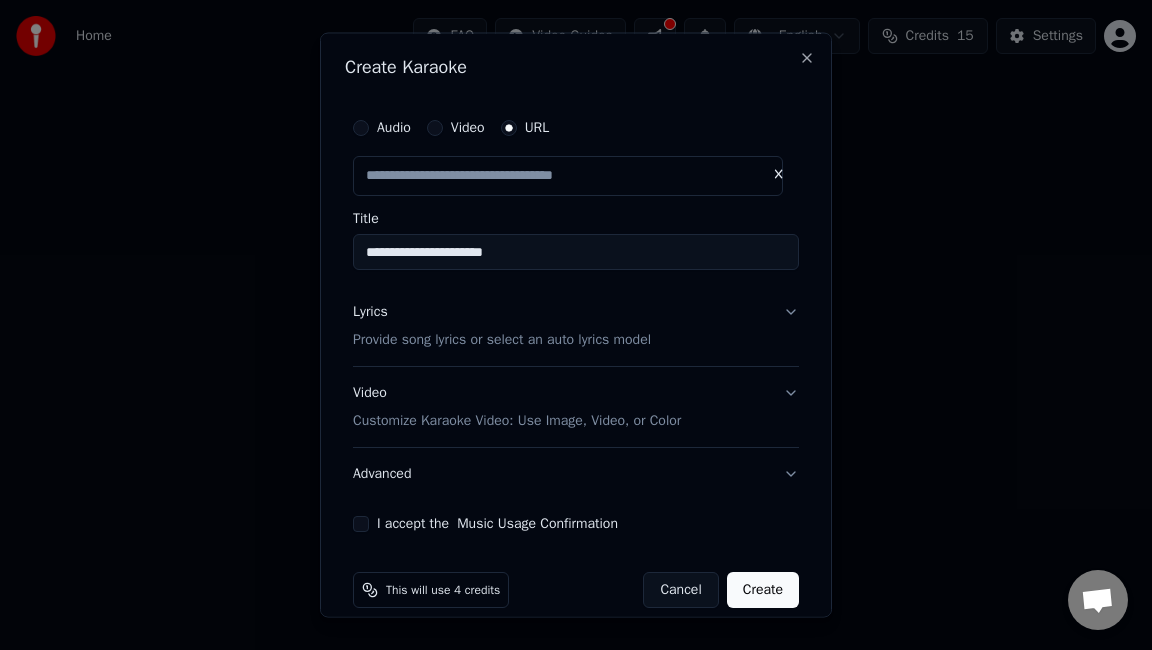 scroll, scrollTop: 0, scrollLeft: 0, axis: both 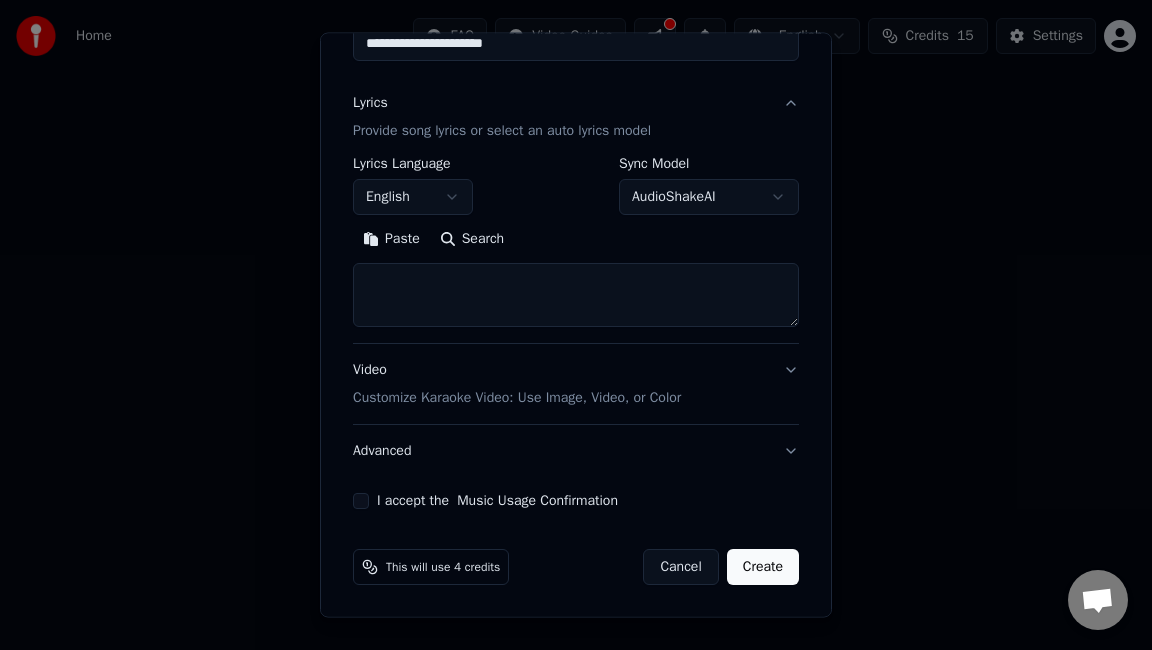 click on "Video Customize Karaoke Video: Use Image, Video, or Color" at bounding box center [576, 384] 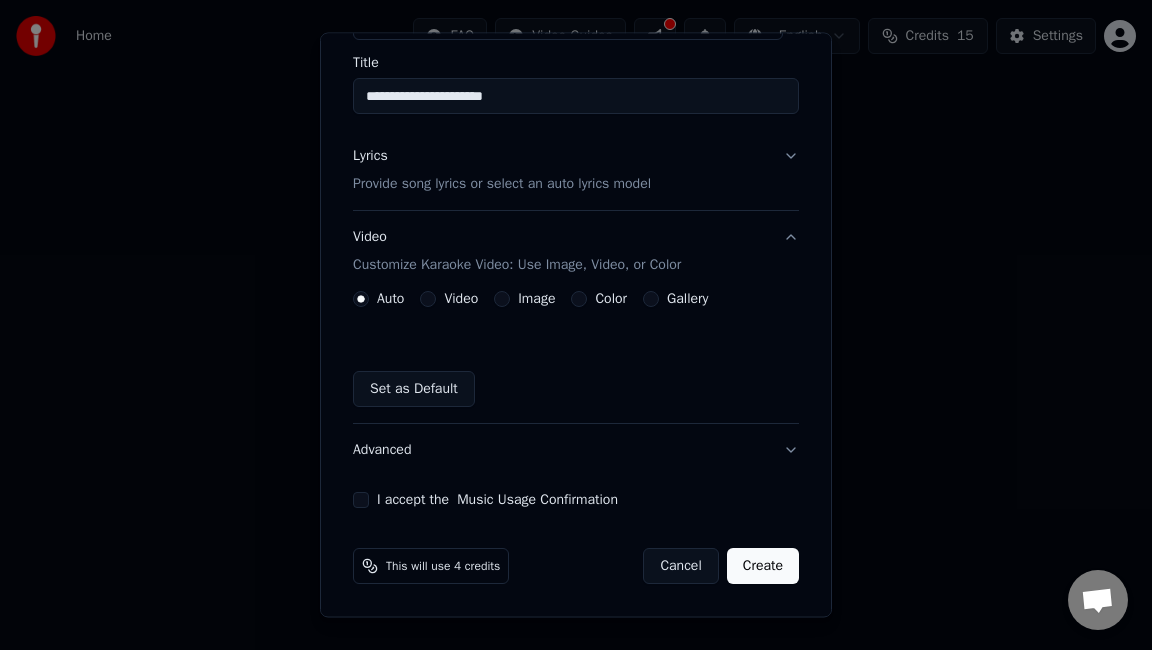 scroll, scrollTop: 154, scrollLeft: 0, axis: vertical 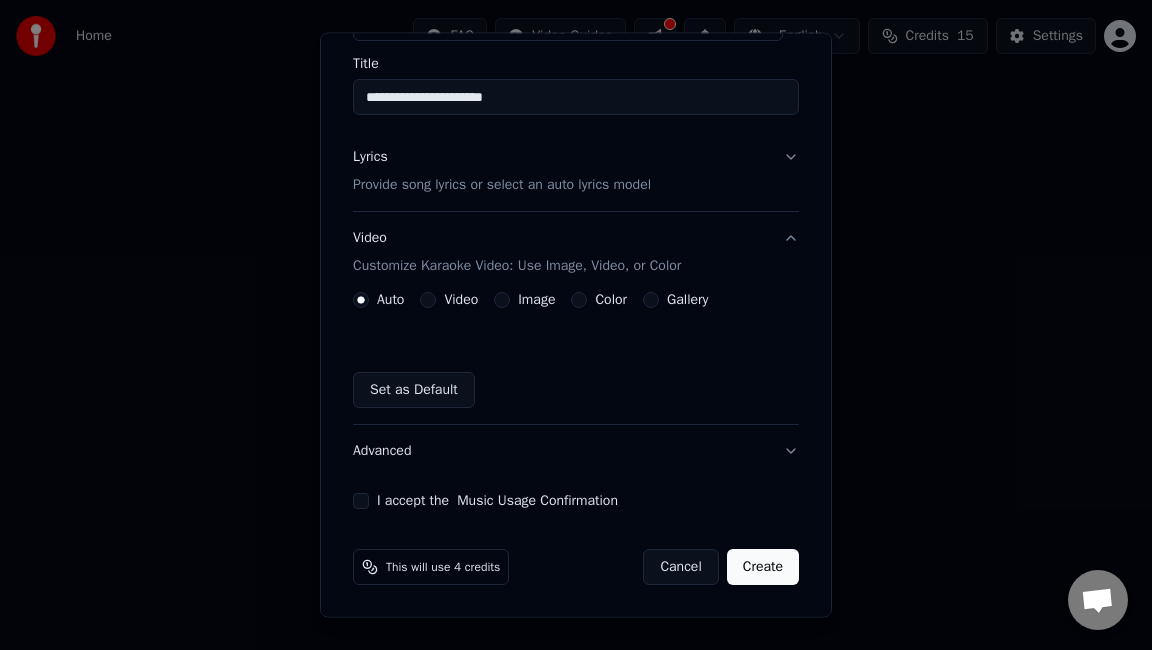 click on "Color" at bounding box center [599, 300] 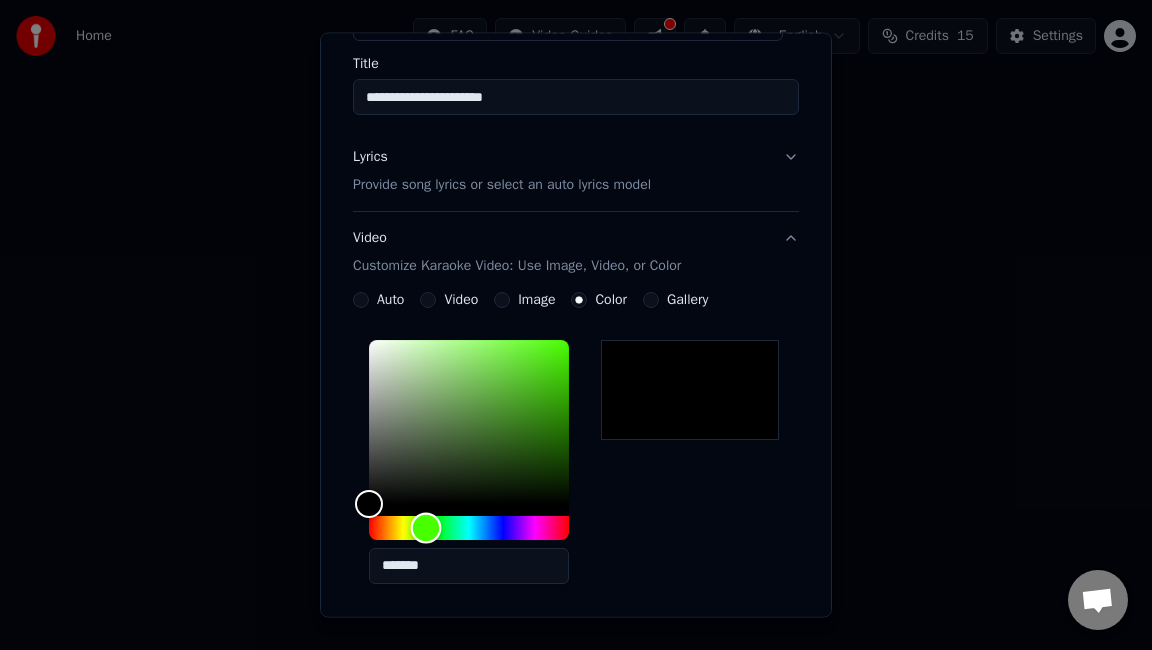 drag, startPoint x: 362, startPoint y: 536, endPoint x: 426, endPoint y: 545, distance: 64.629715 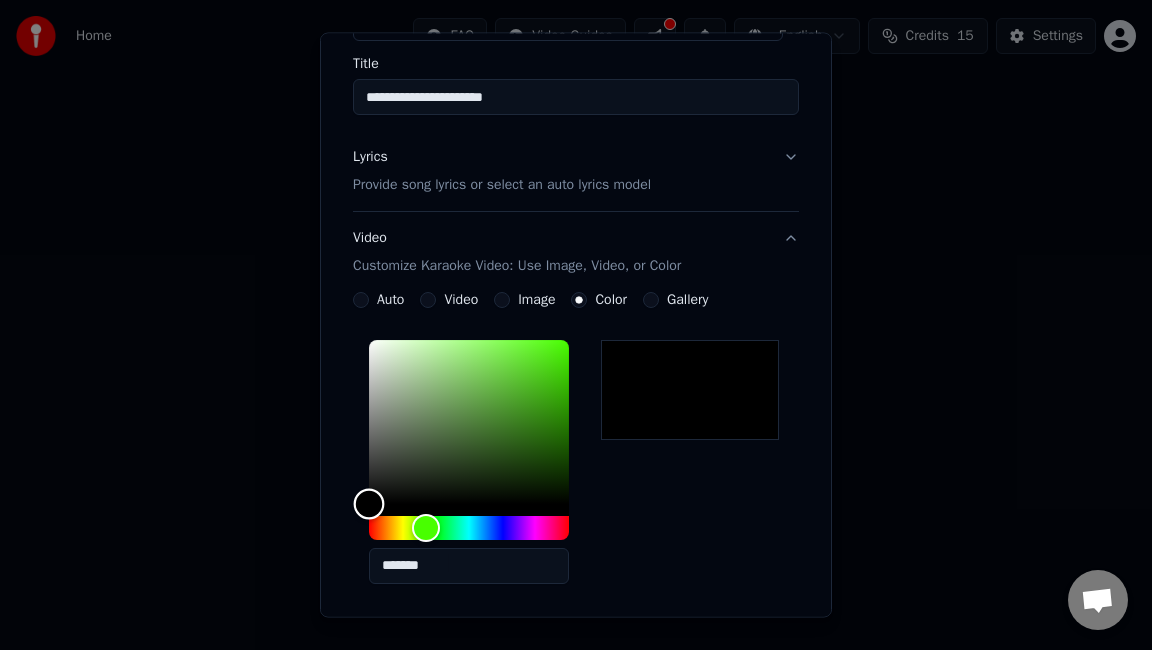 type on "*******" 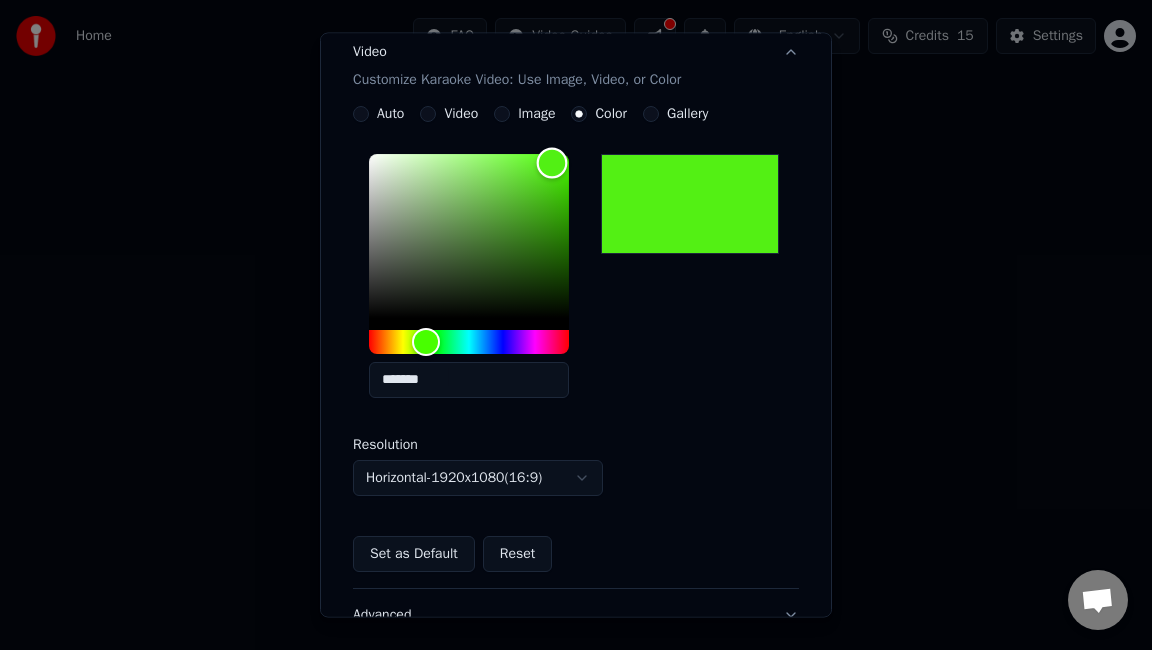 scroll, scrollTop: 454, scrollLeft: 0, axis: vertical 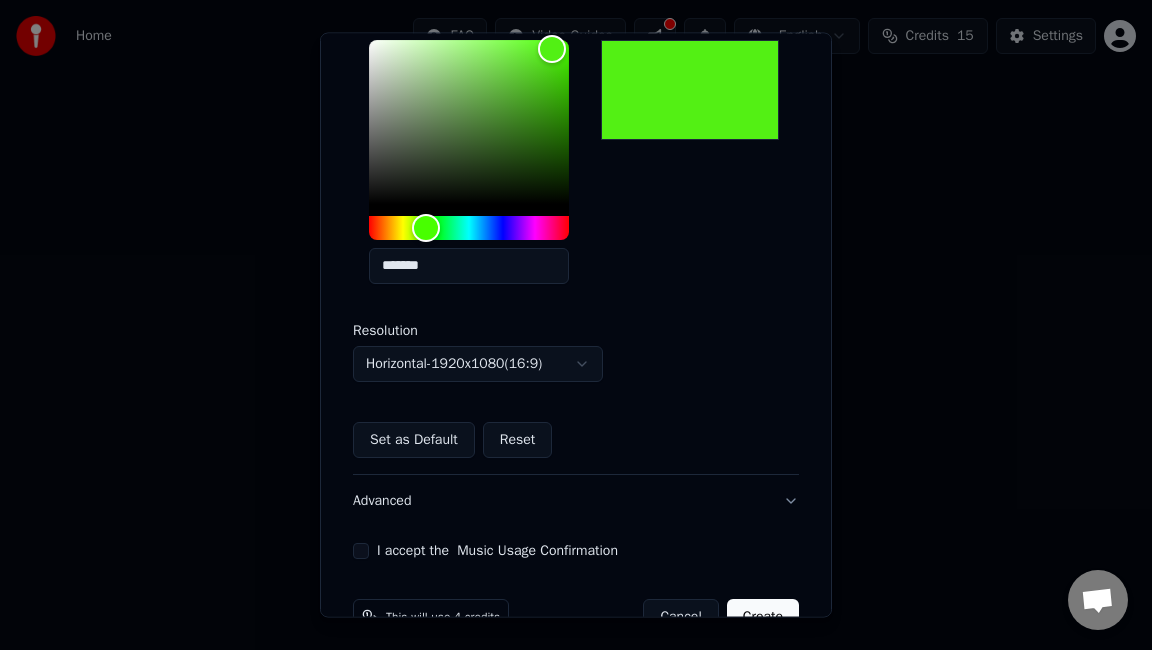 click on "I accept the   Music Usage Confirmation" at bounding box center (361, 551) 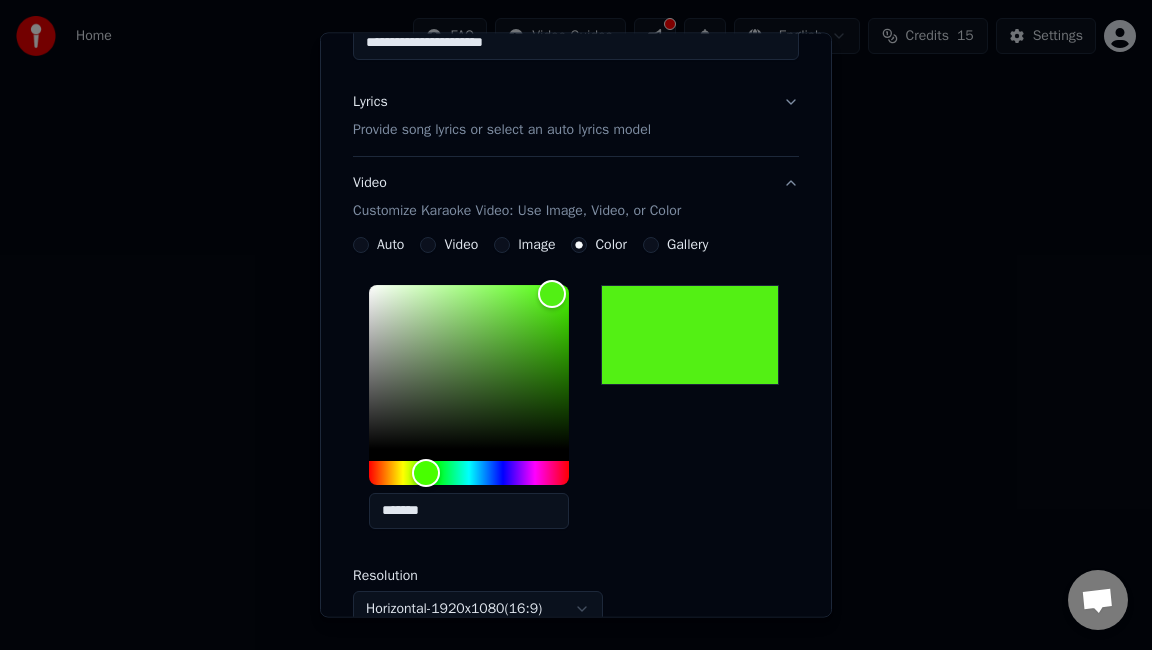 scroll, scrollTop: 154, scrollLeft: 0, axis: vertical 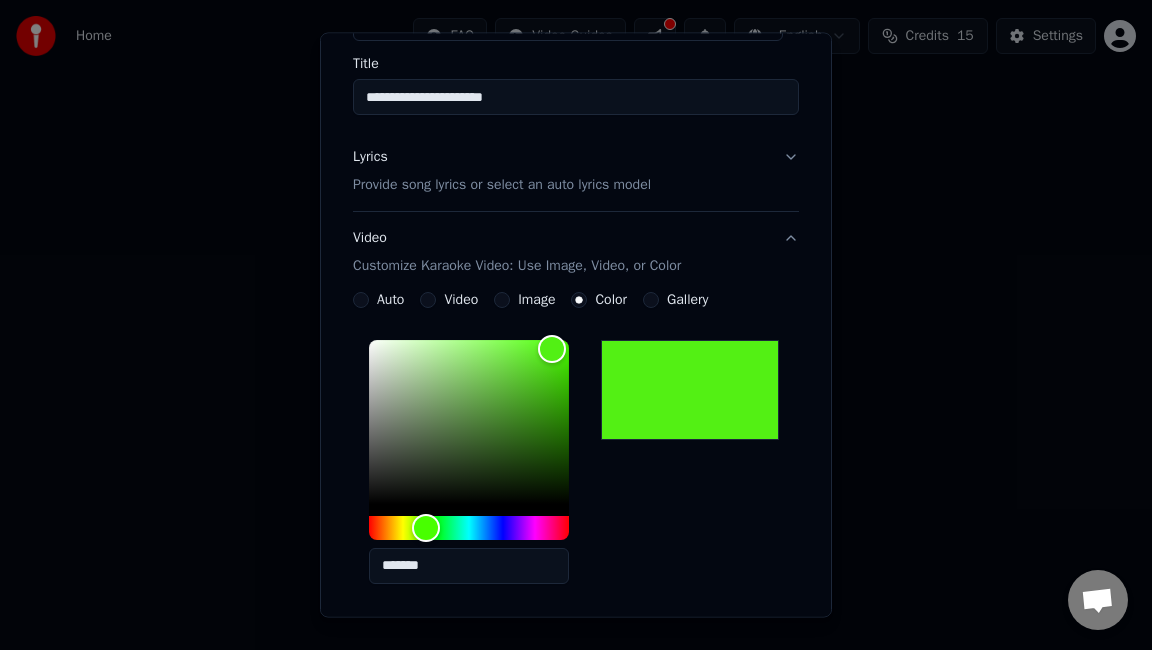 click on "Video Customize Karaoke Video: Use Image, Video, or Color" at bounding box center [576, 252] 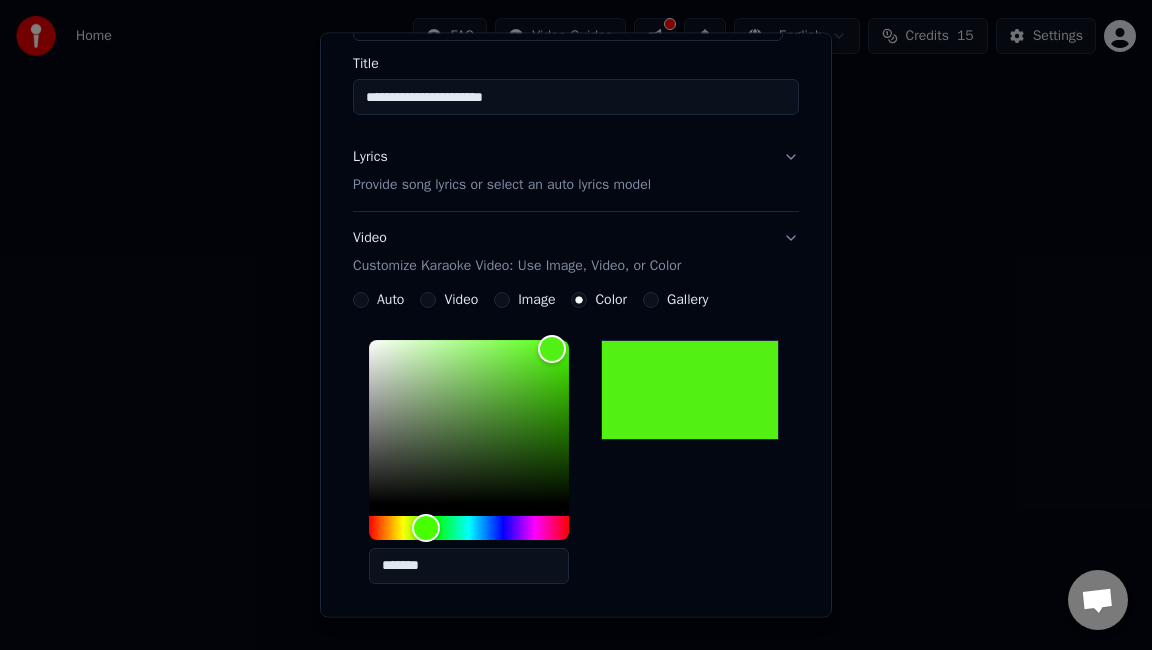 scroll, scrollTop: 22, scrollLeft: 0, axis: vertical 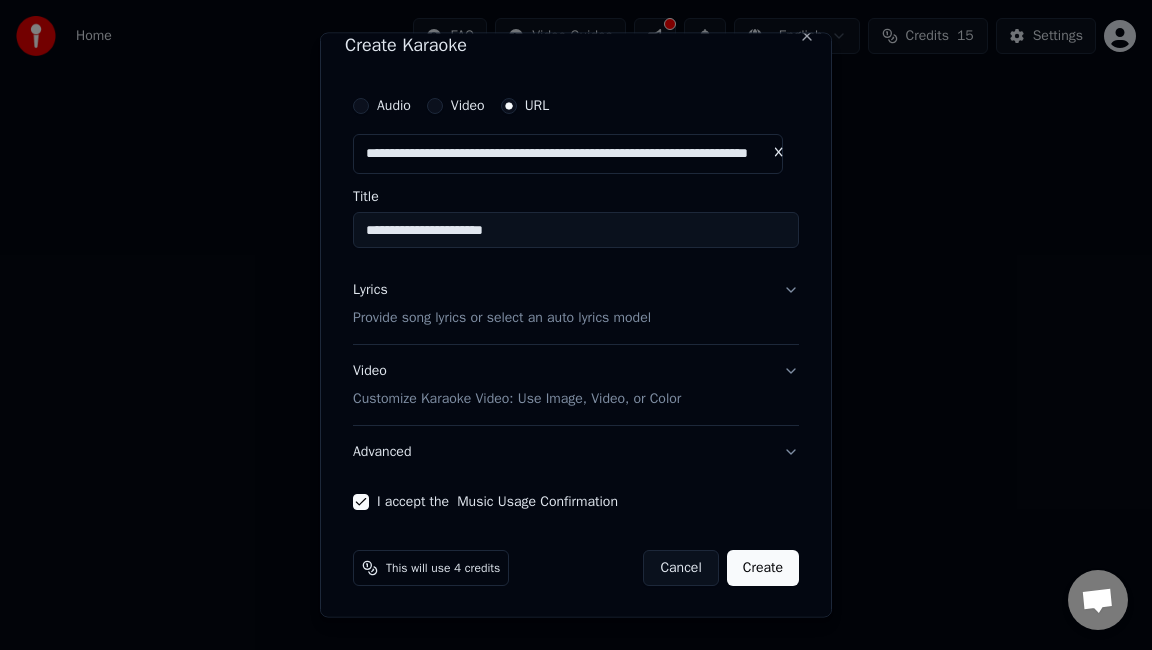 click on "Create" at bounding box center [763, 567] 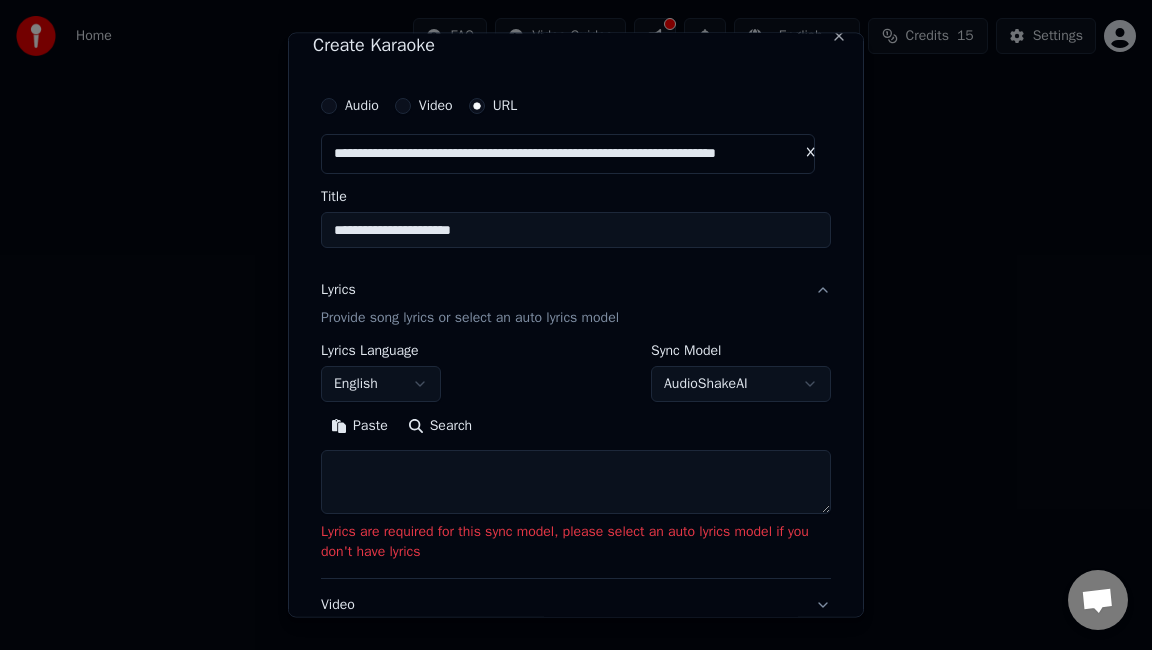 click on "AudioShakeAI" at bounding box center (741, 383) 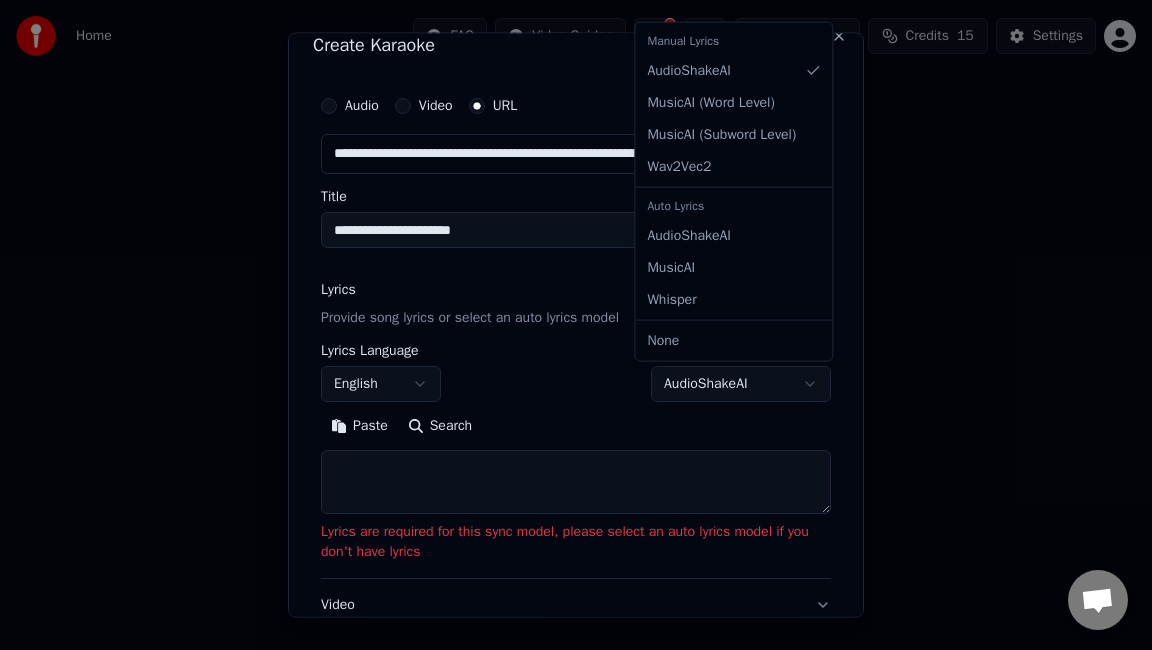 select on "**********" 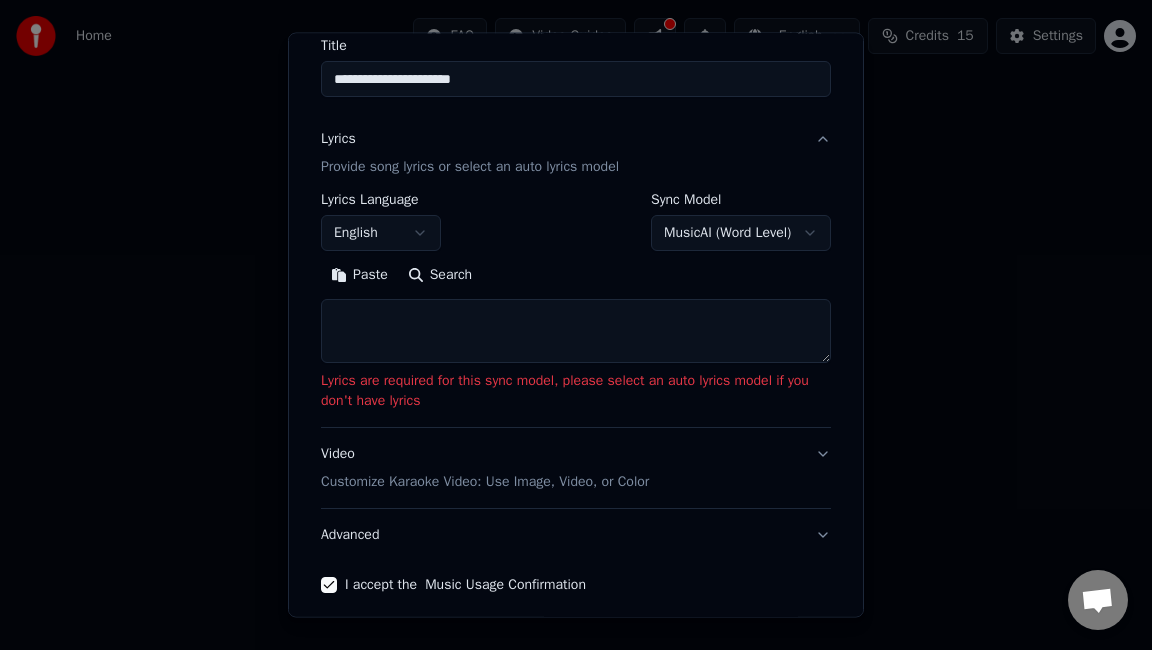 scroll, scrollTop: 222, scrollLeft: 0, axis: vertical 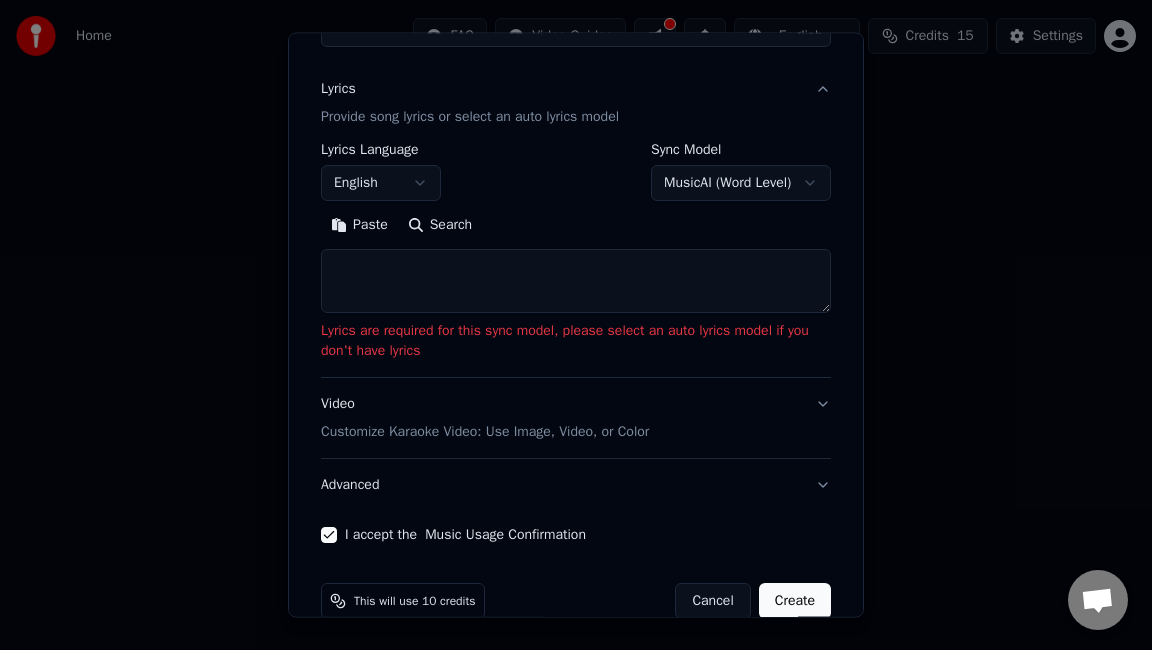 click on "Search" at bounding box center (440, 225) 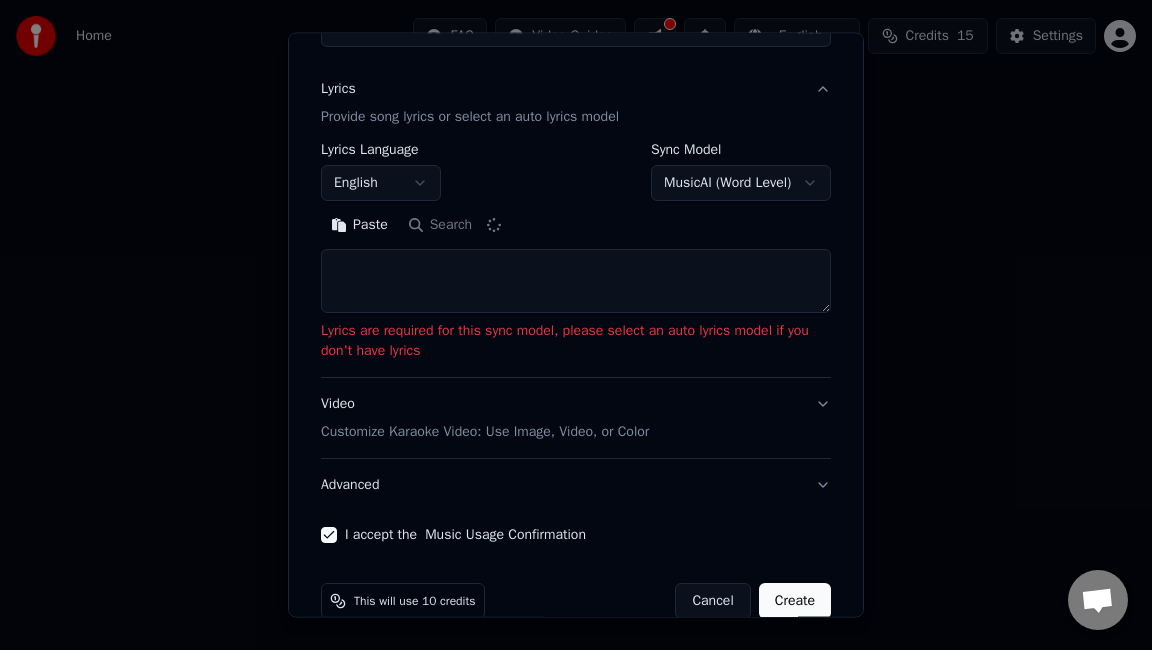 type on "**********" 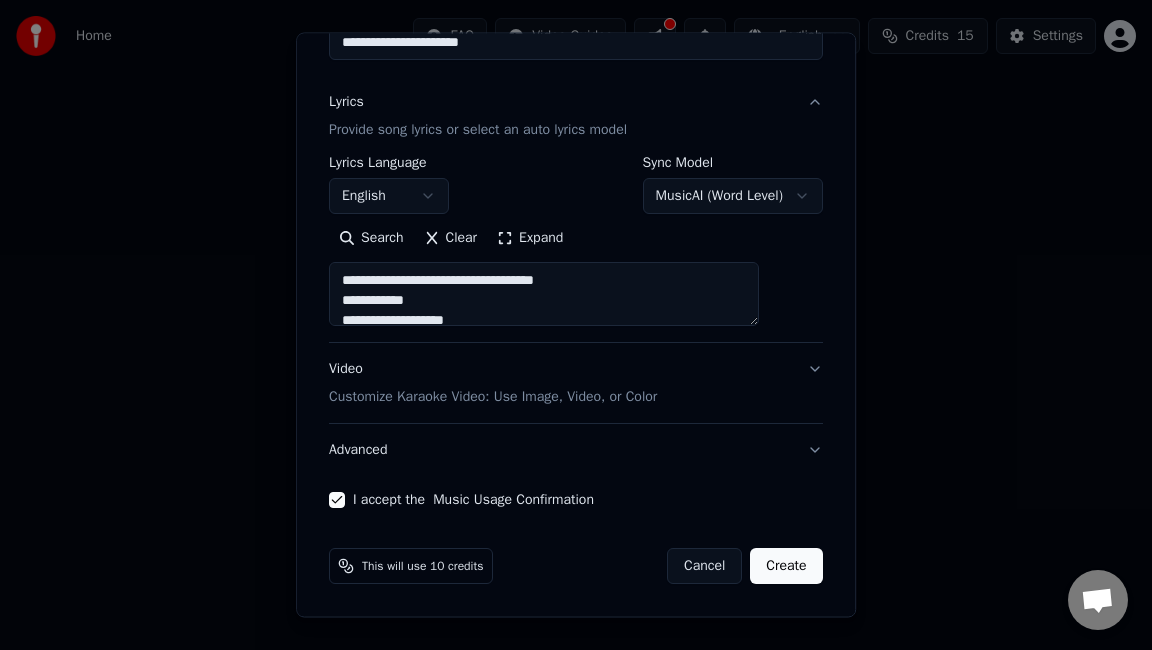 scroll, scrollTop: 208, scrollLeft: 0, axis: vertical 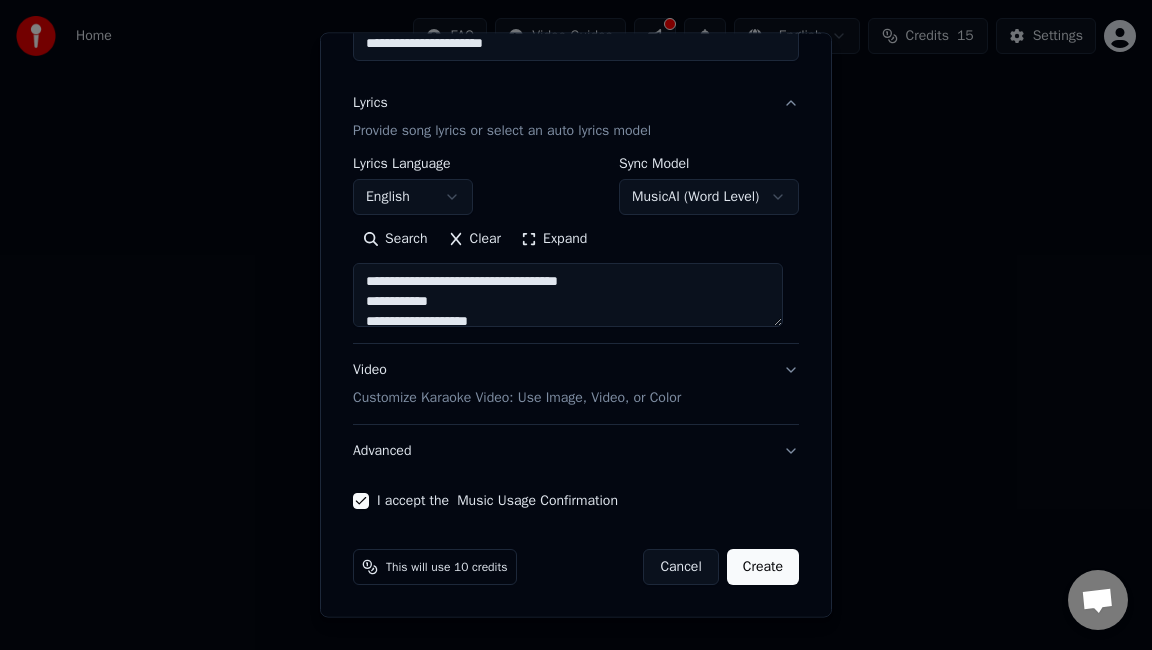 drag, startPoint x: 565, startPoint y: 313, endPoint x: 337, endPoint y: 215, distance: 248.1693 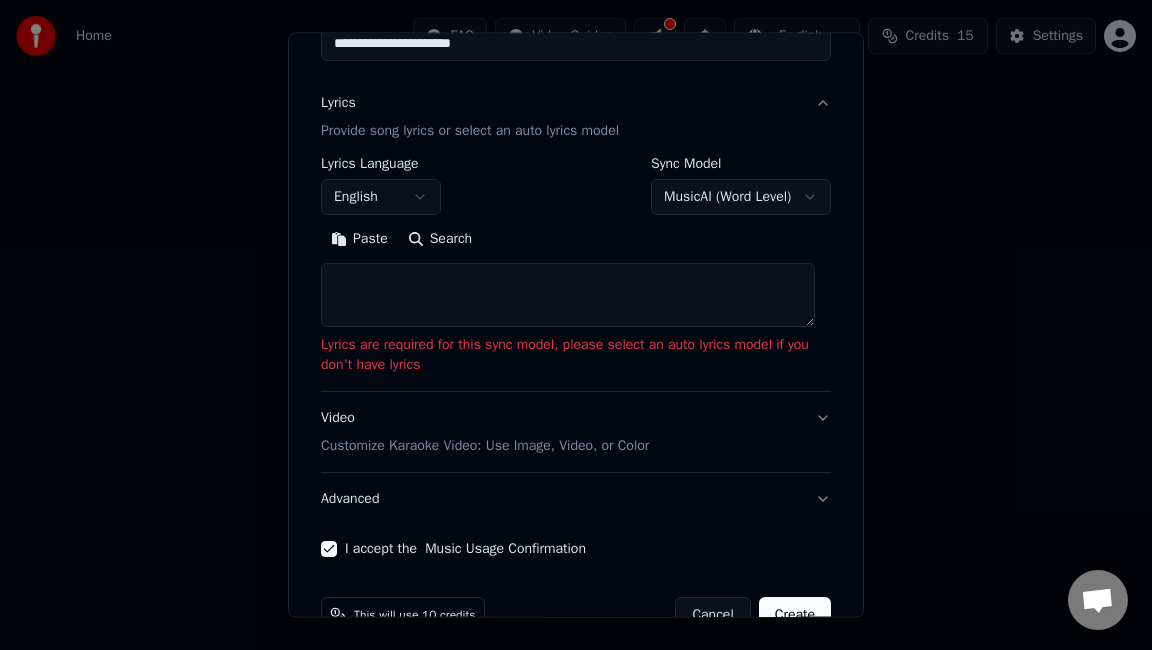 type 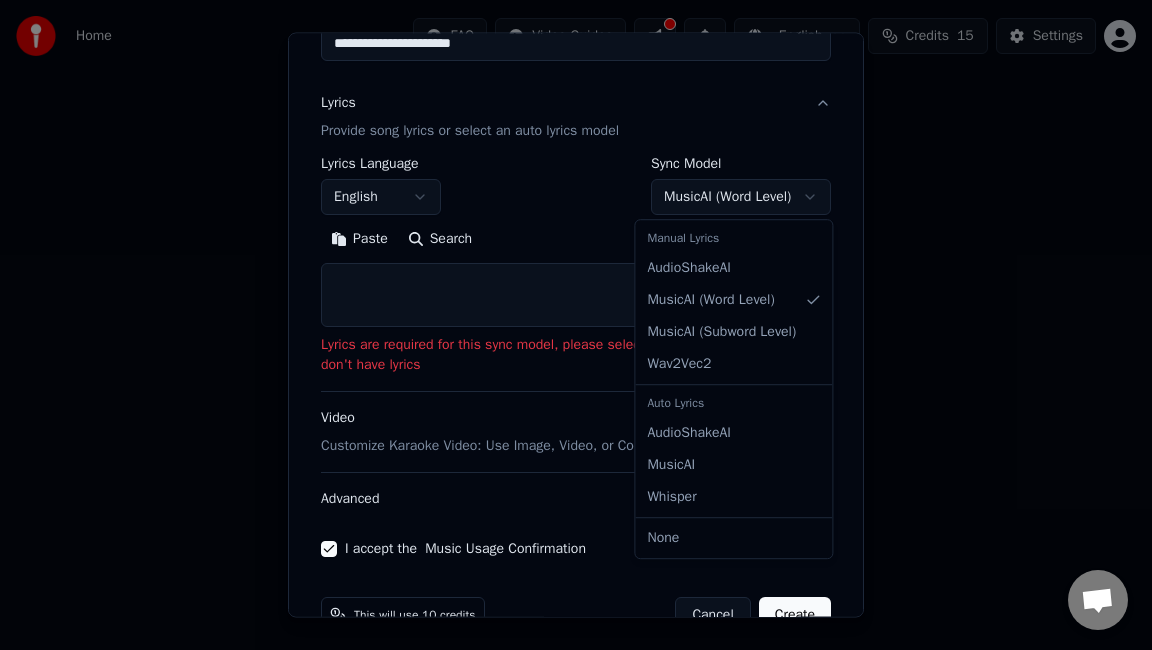 click on "**********" at bounding box center (576, 212) 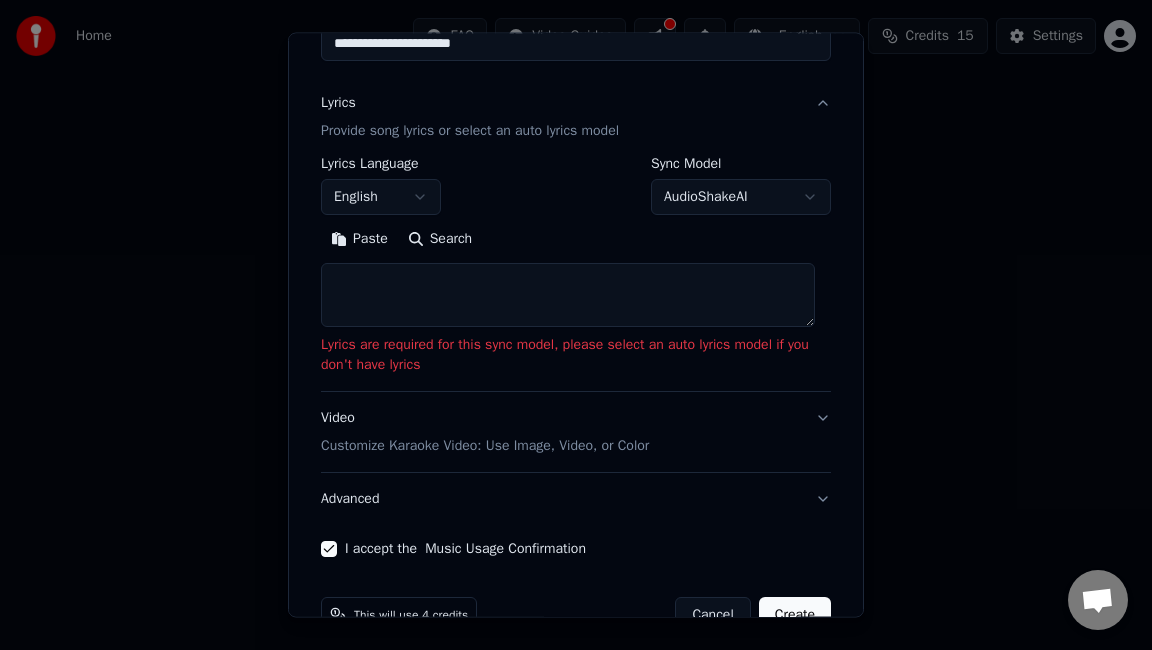 click on "Search" at bounding box center [440, 239] 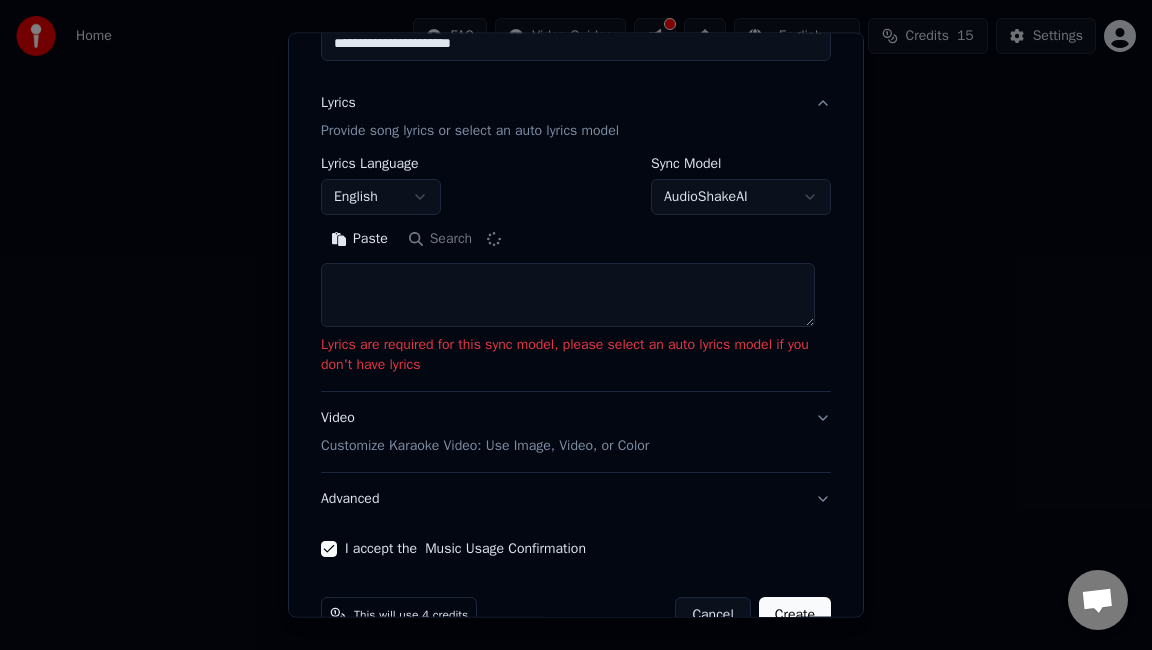 scroll, scrollTop: 108, scrollLeft: 0, axis: vertical 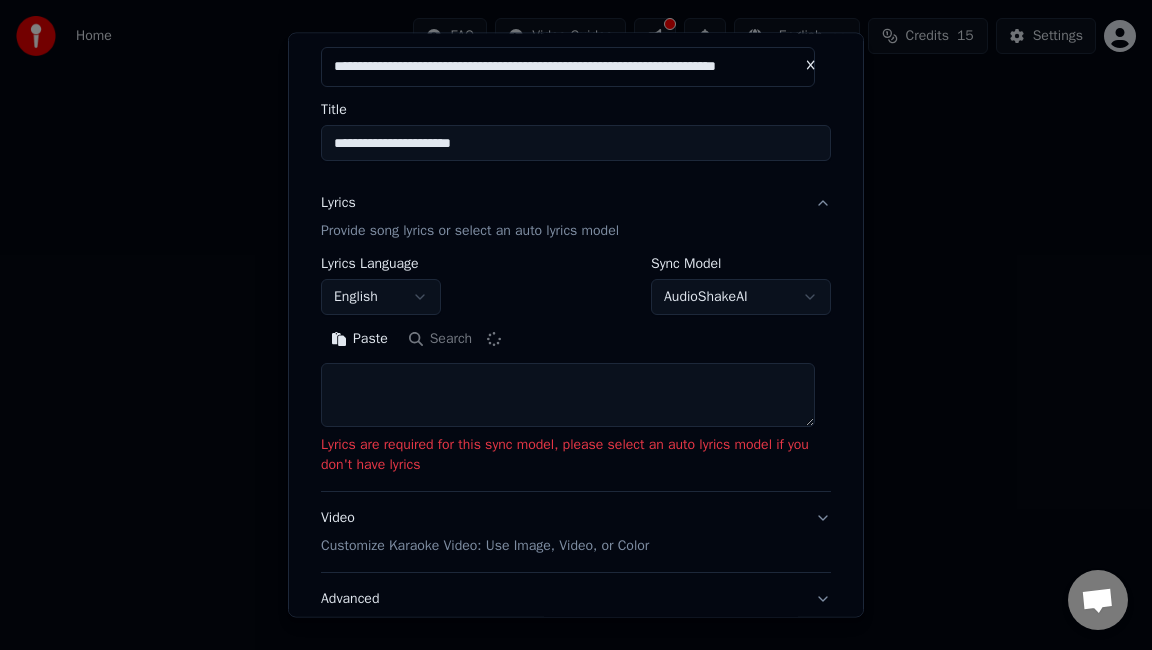 type on "**********" 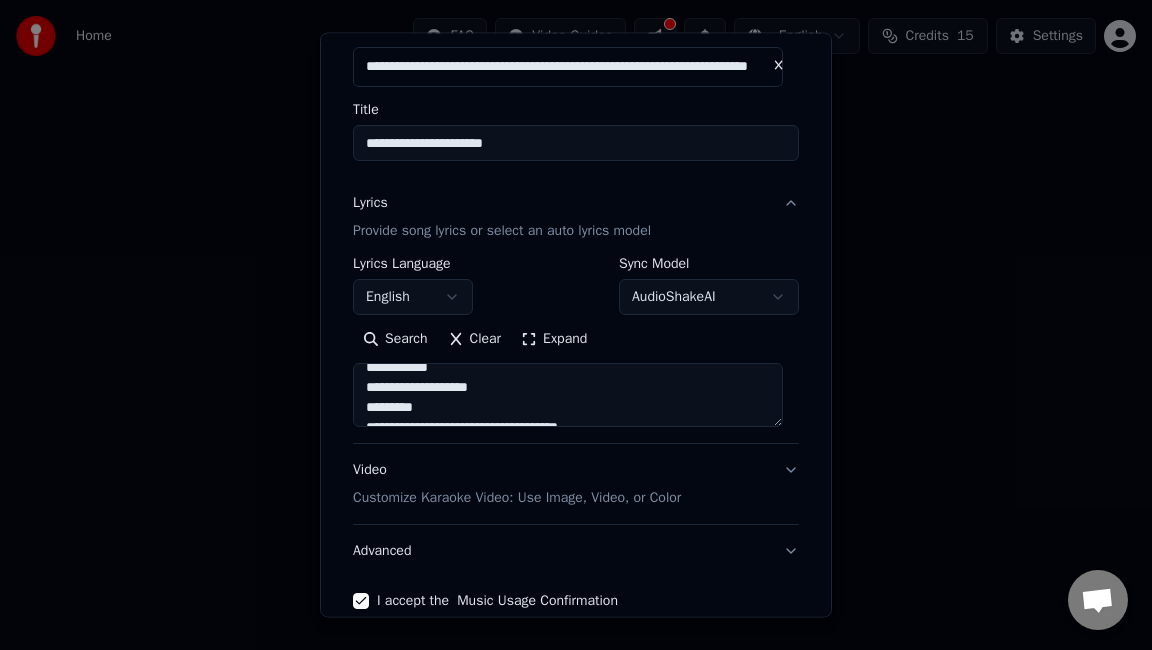 scroll, scrollTop: 0, scrollLeft: 0, axis: both 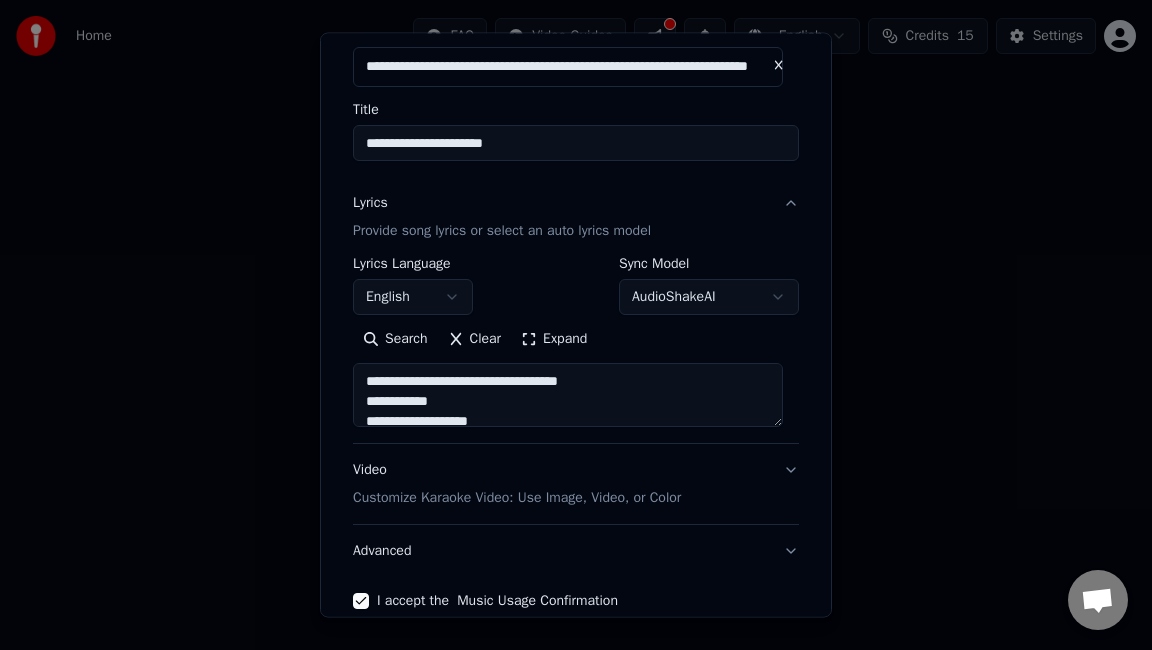 click on "English" at bounding box center (413, 297) 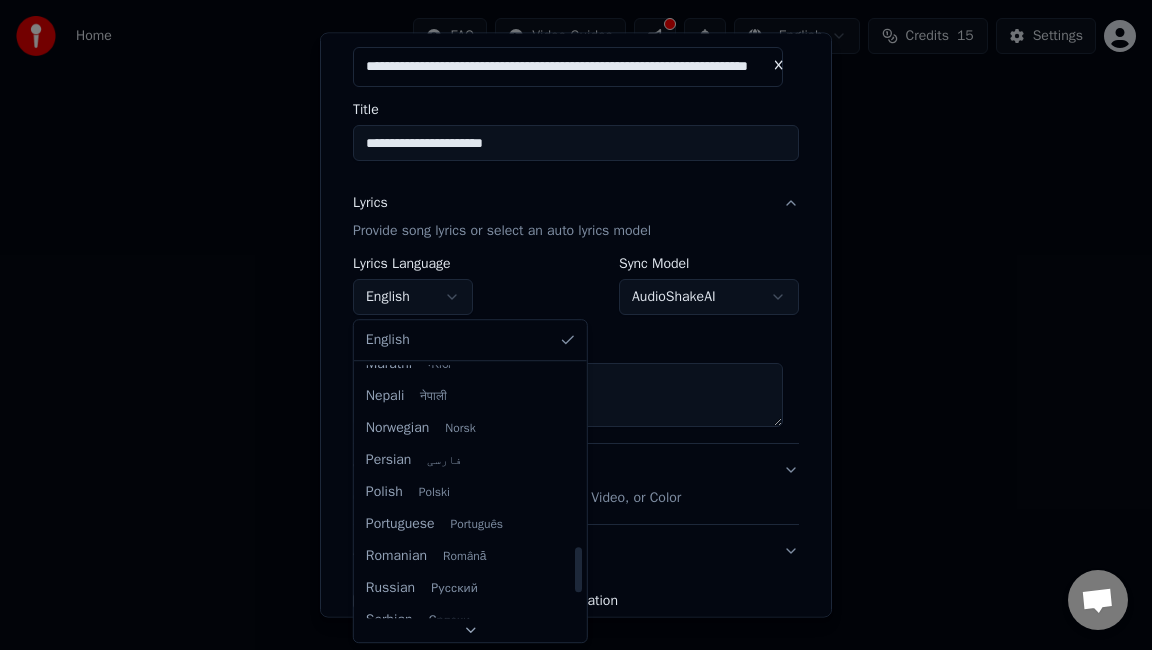 scroll, scrollTop: 1200, scrollLeft: 0, axis: vertical 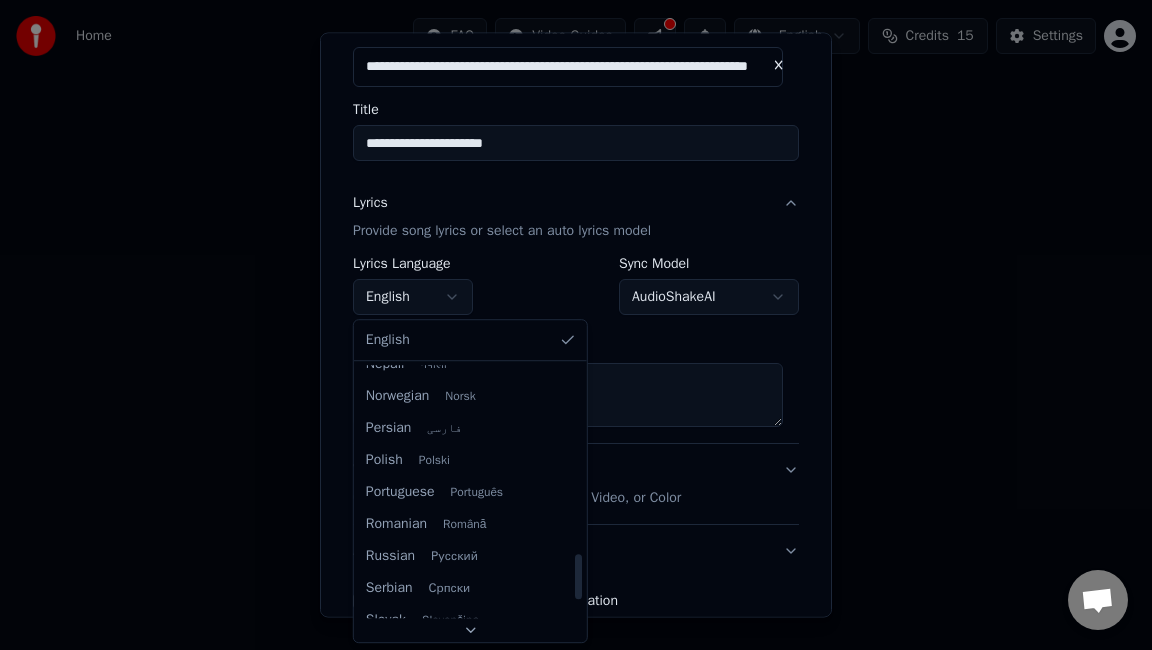 select on "**" 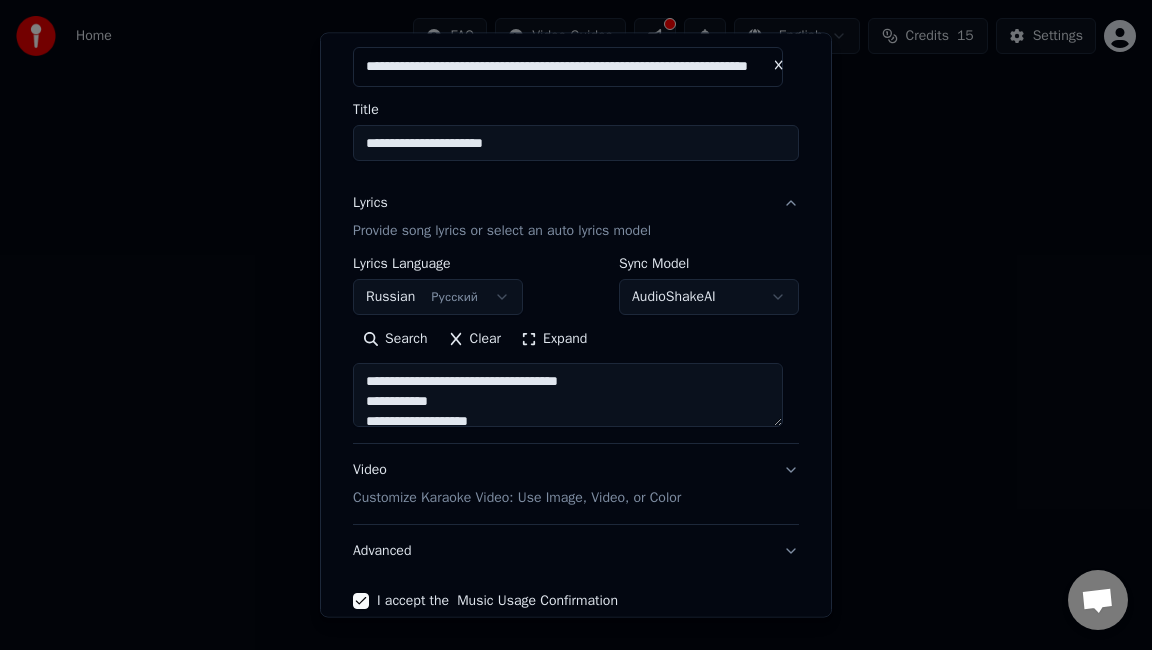 click on "Clear" at bounding box center (475, 339) 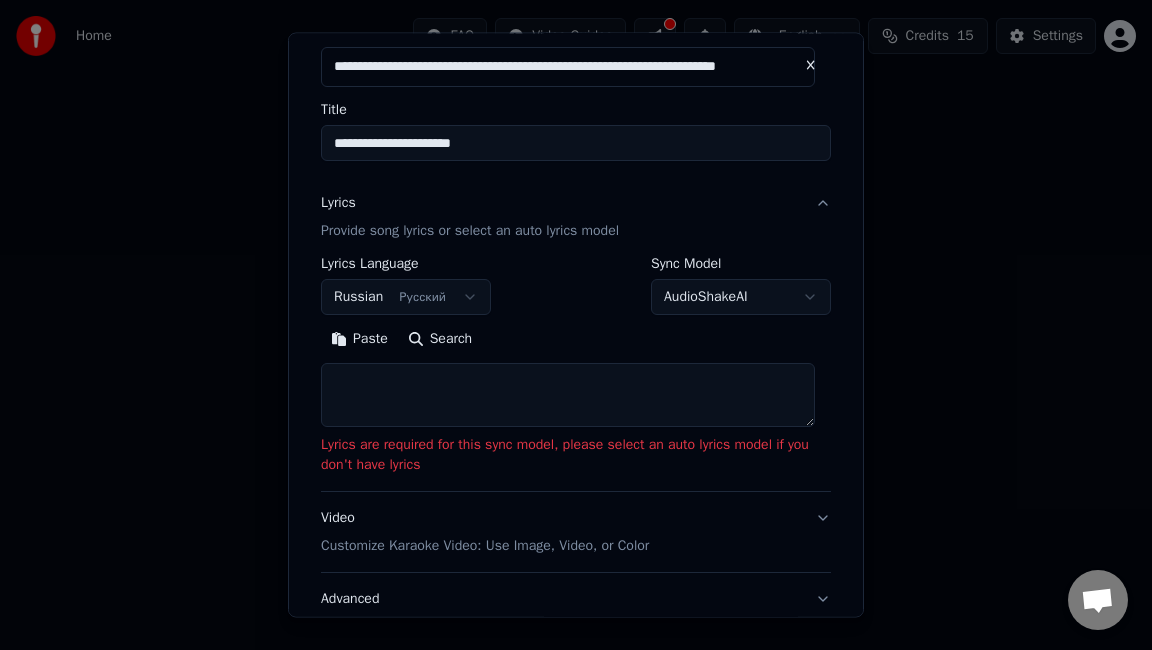 click on "Search" at bounding box center [440, 339] 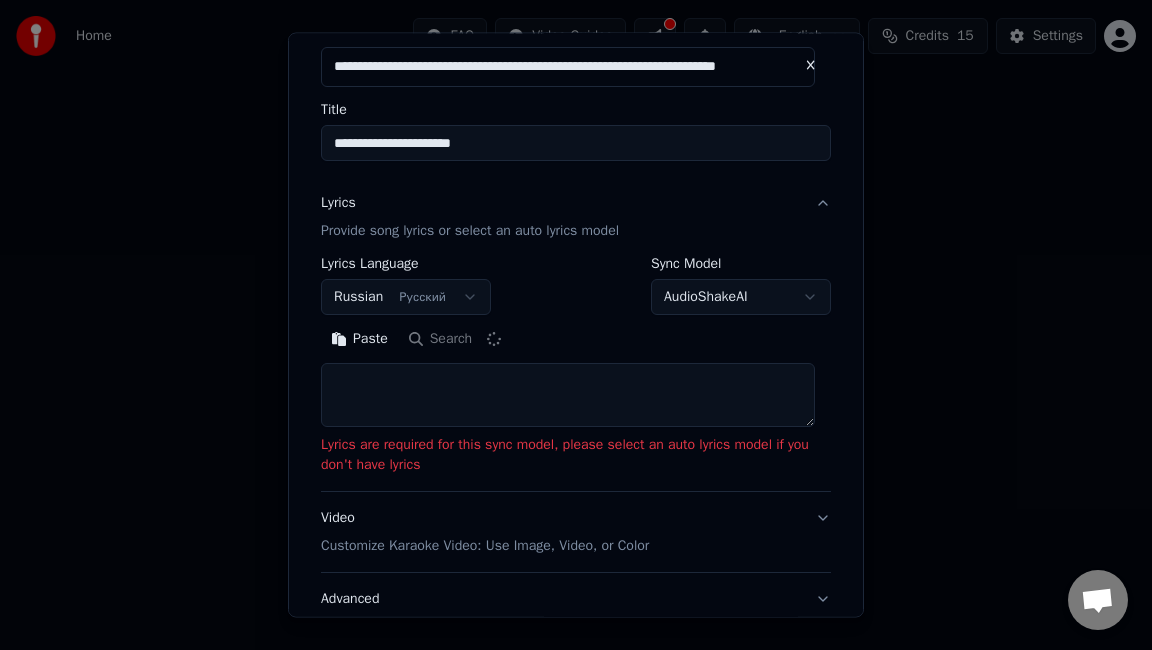 type on "**********" 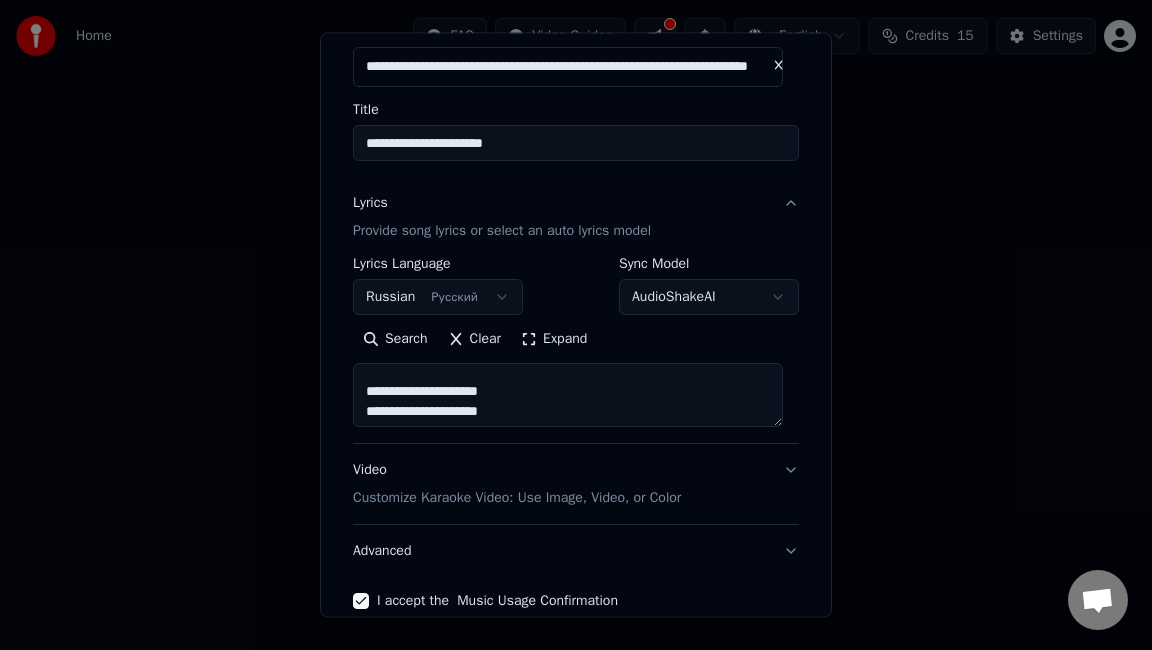 scroll, scrollTop: 1032, scrollLeft: 0, axis: vertical 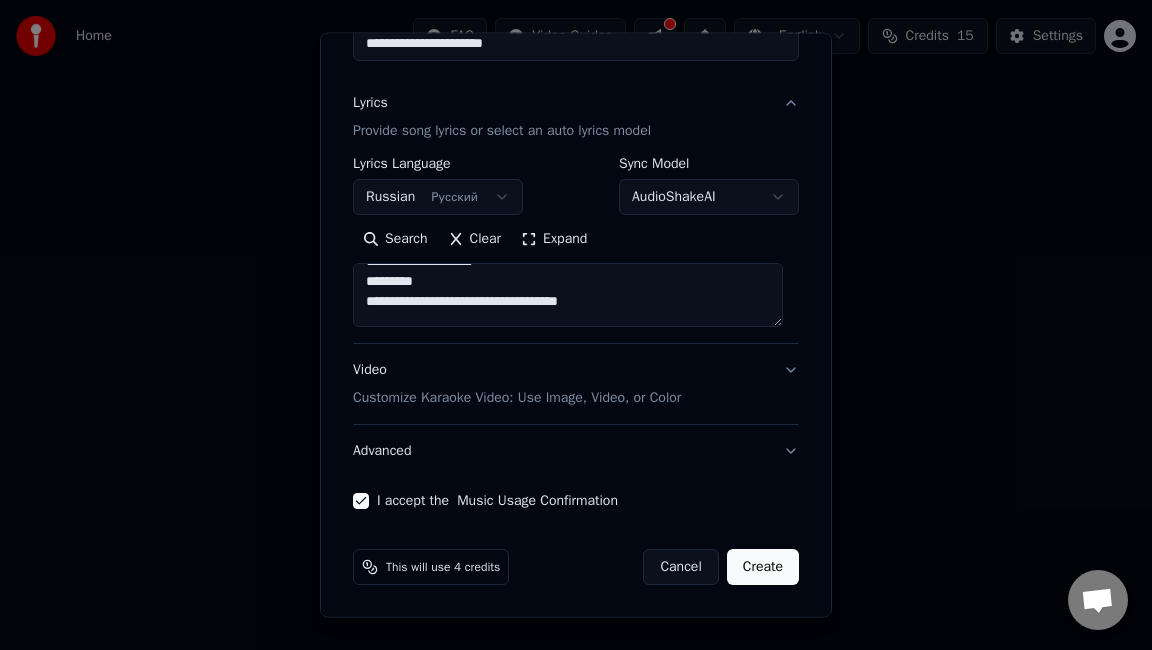 click on "Create" at bounding box center (763, 567) 